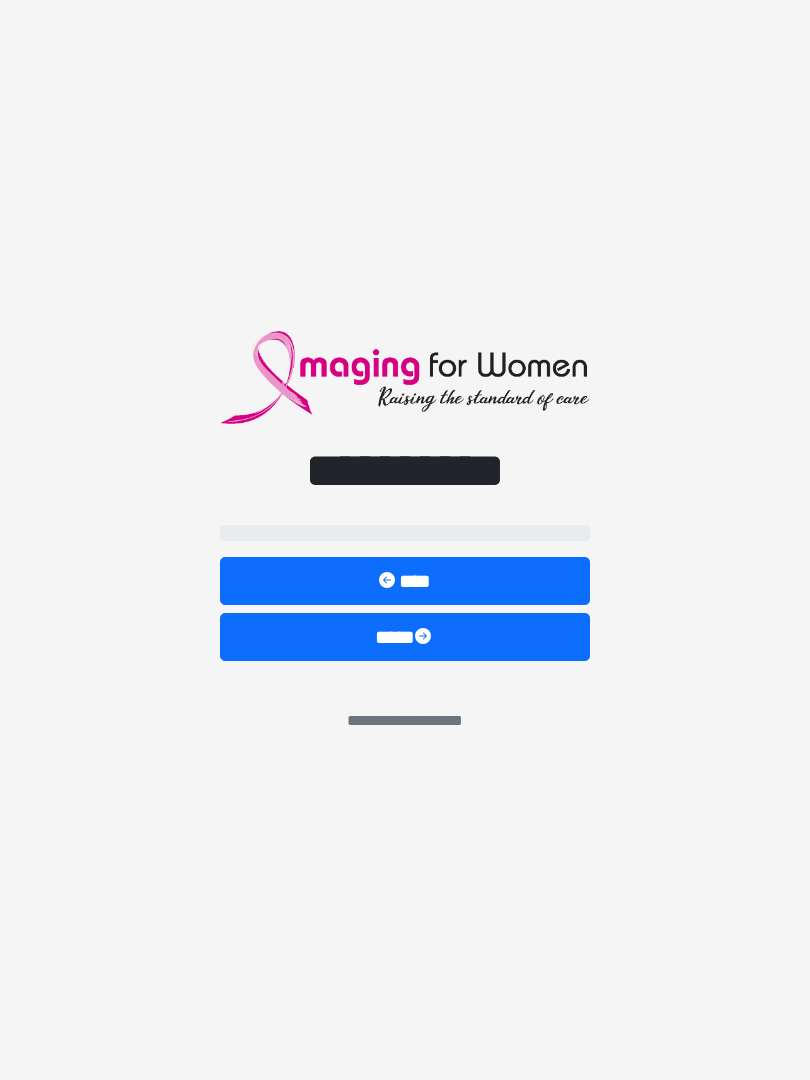 scroll, scrollTop: 0, scrollLeft: 0, axis: both 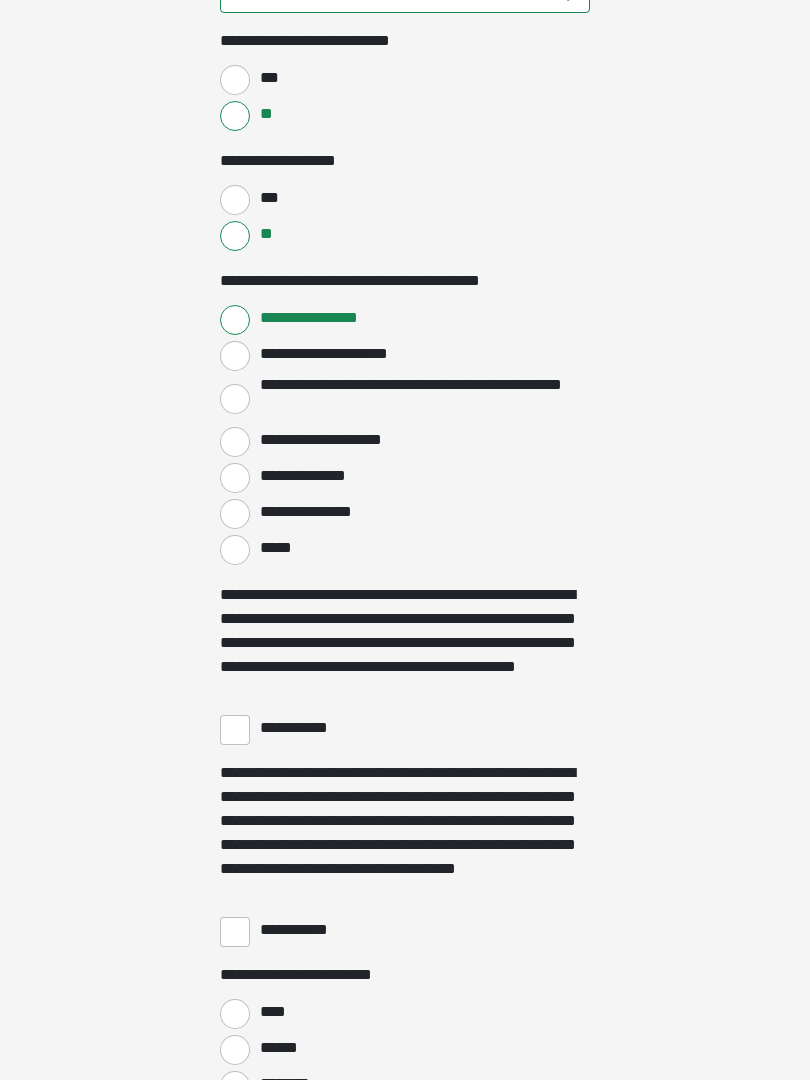 click on "**********" at bounding box center [235, 731] 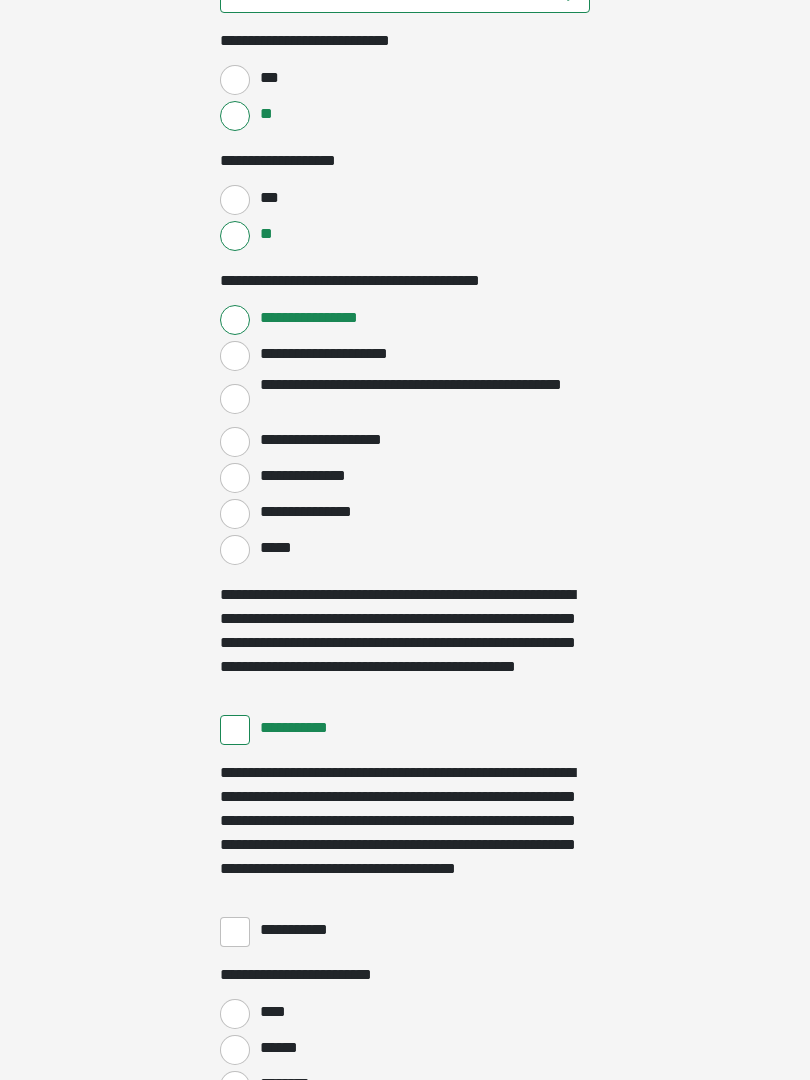 click on "**********" at bounding box center (235, 932) 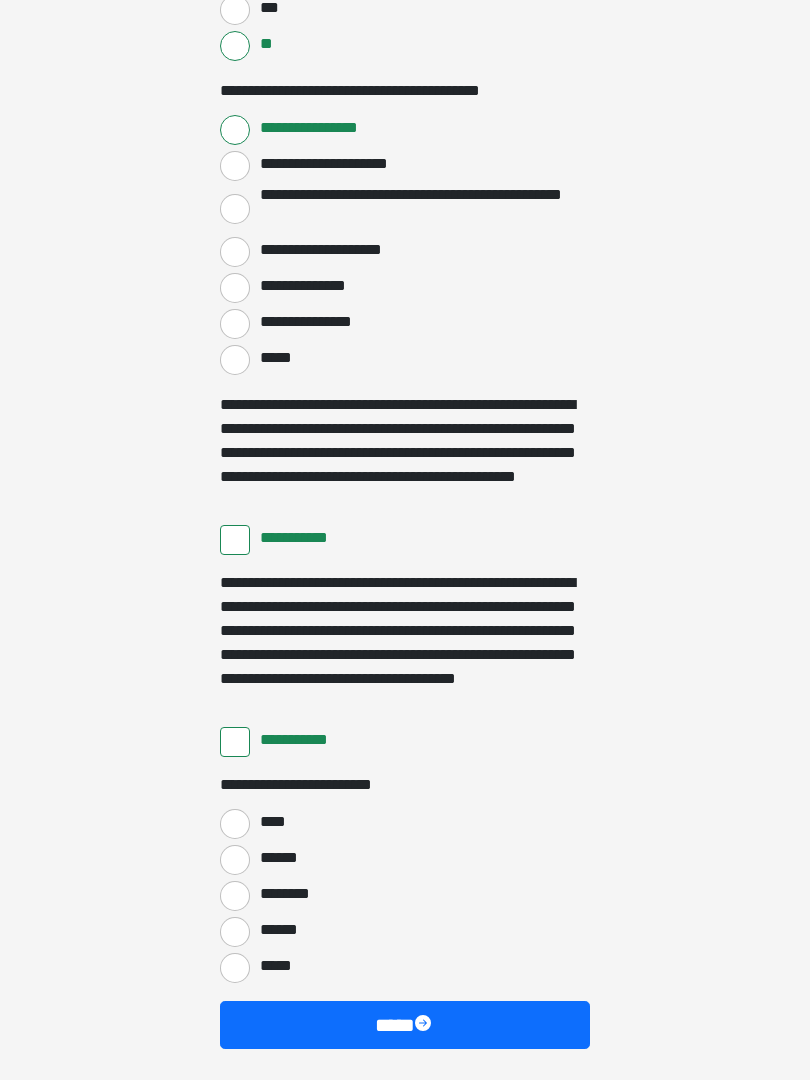 scroll, scrollTop: 3397, scrollLeft: 0, axis: vertical 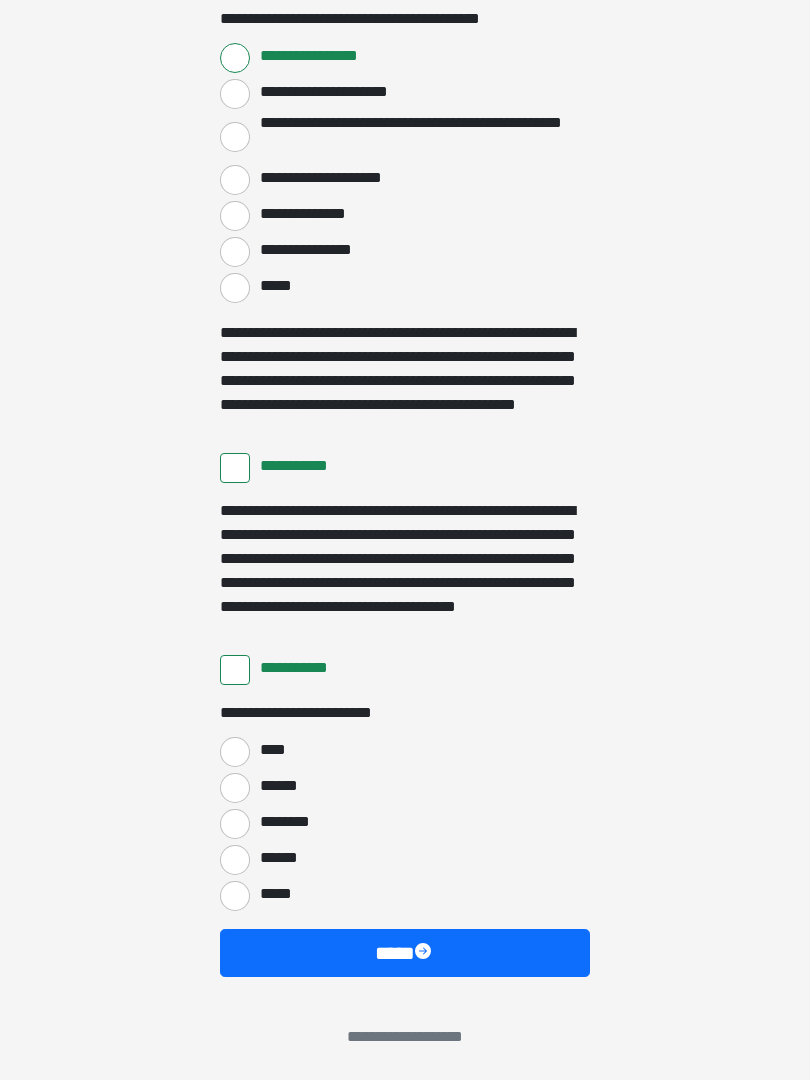 click on "****" at bounding box center (235, 752) 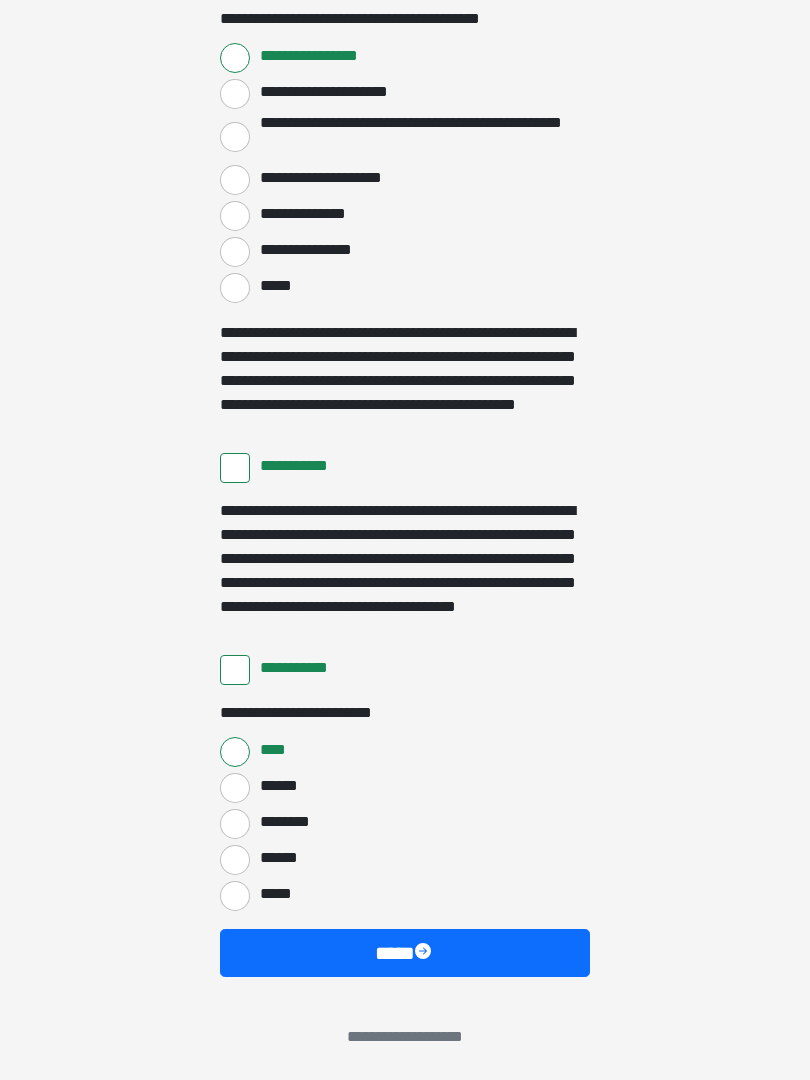 click on "****" at bounding box center [405, 953] 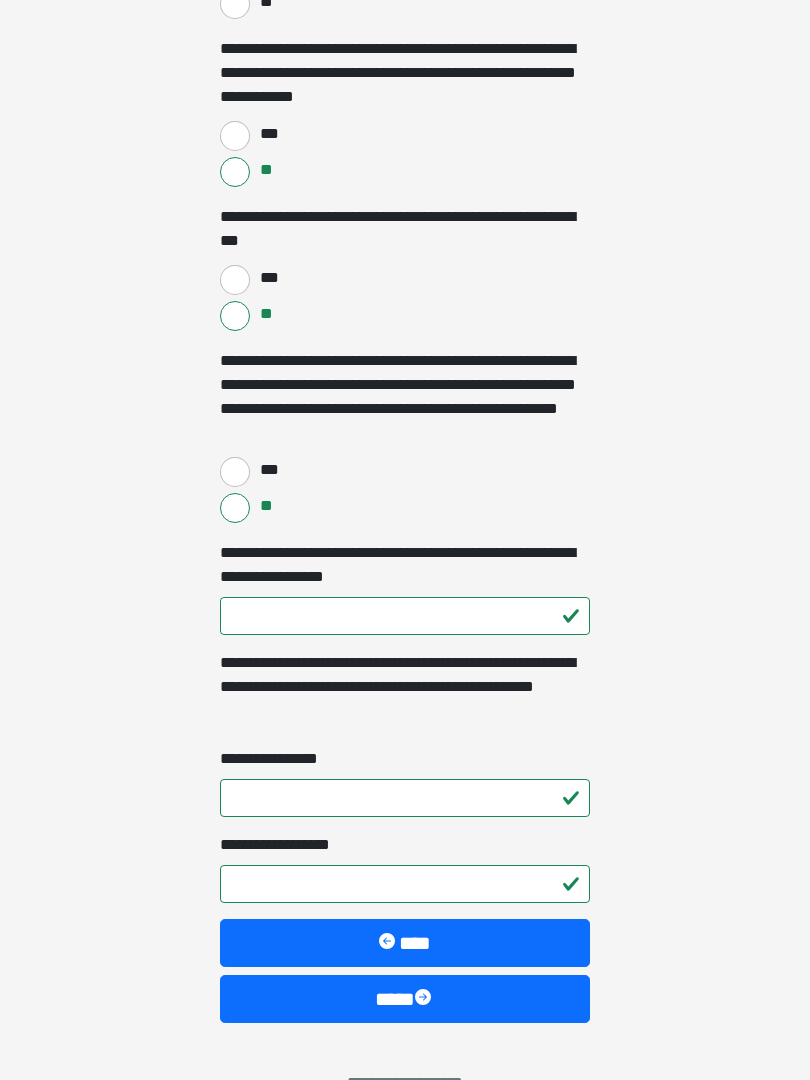 scroll, scrollTop: 2747, scrollLeft: 0, axis: vertical 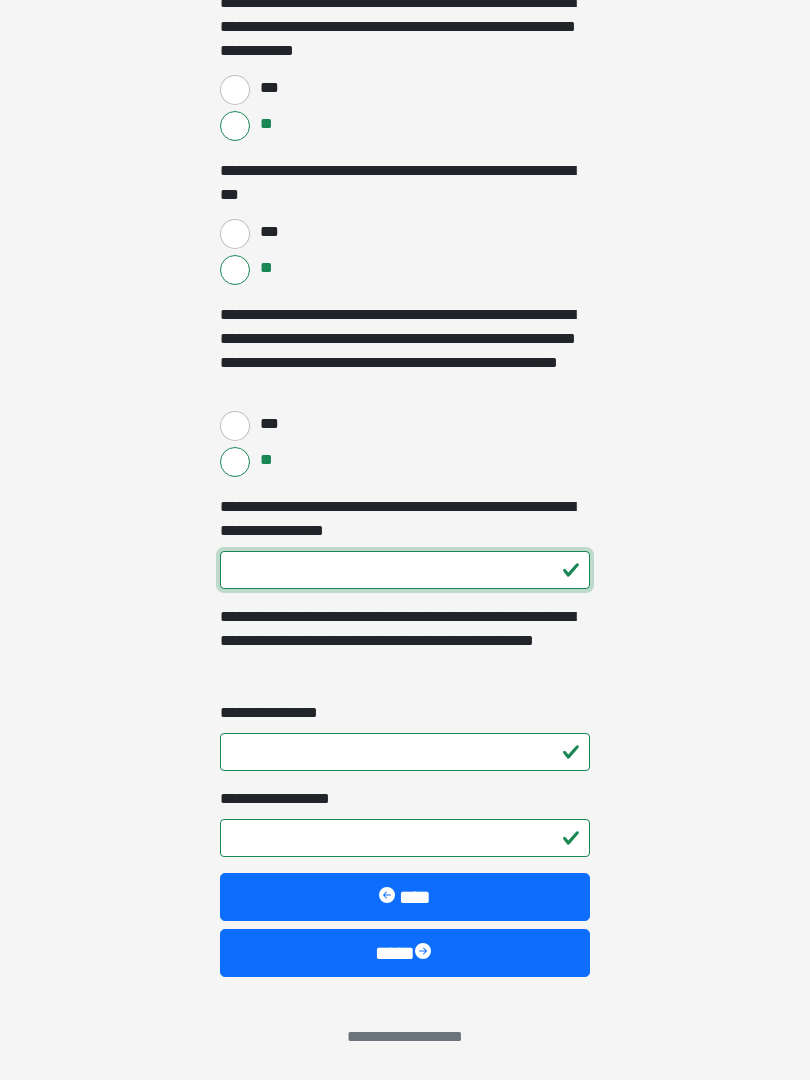 click on "**********" at bounding box center [405, 570] 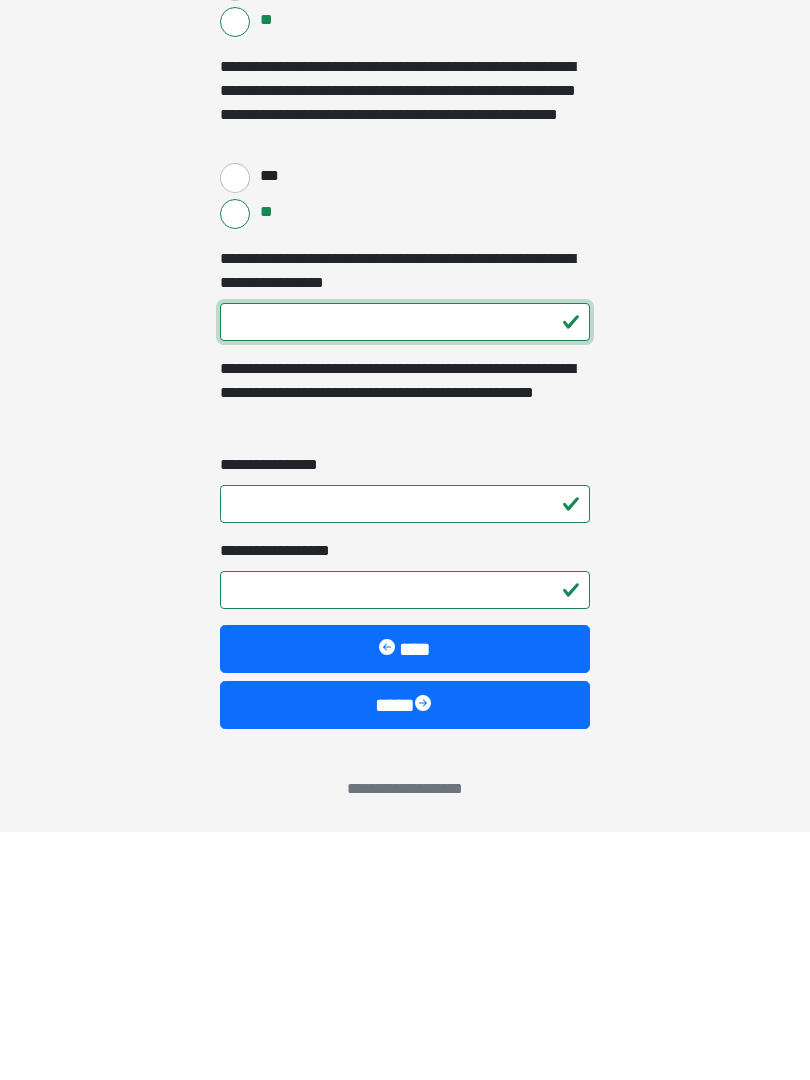 type on "***" 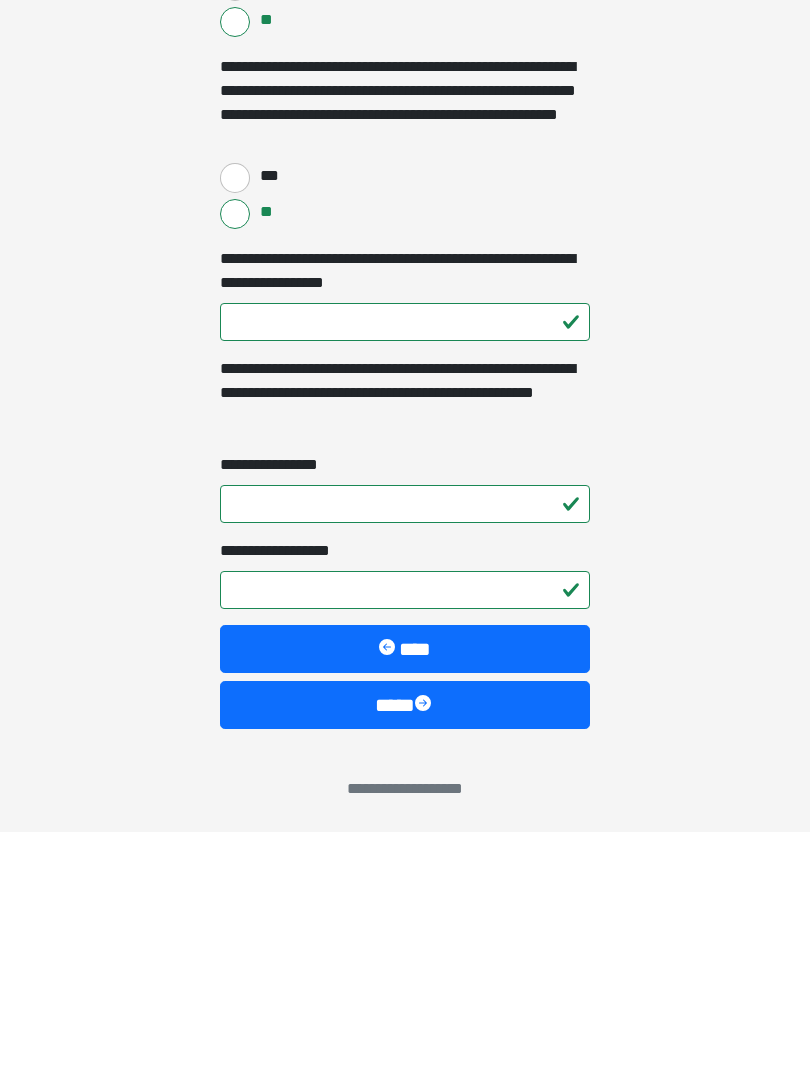 click on "**********" at bounding box center [405, 752] 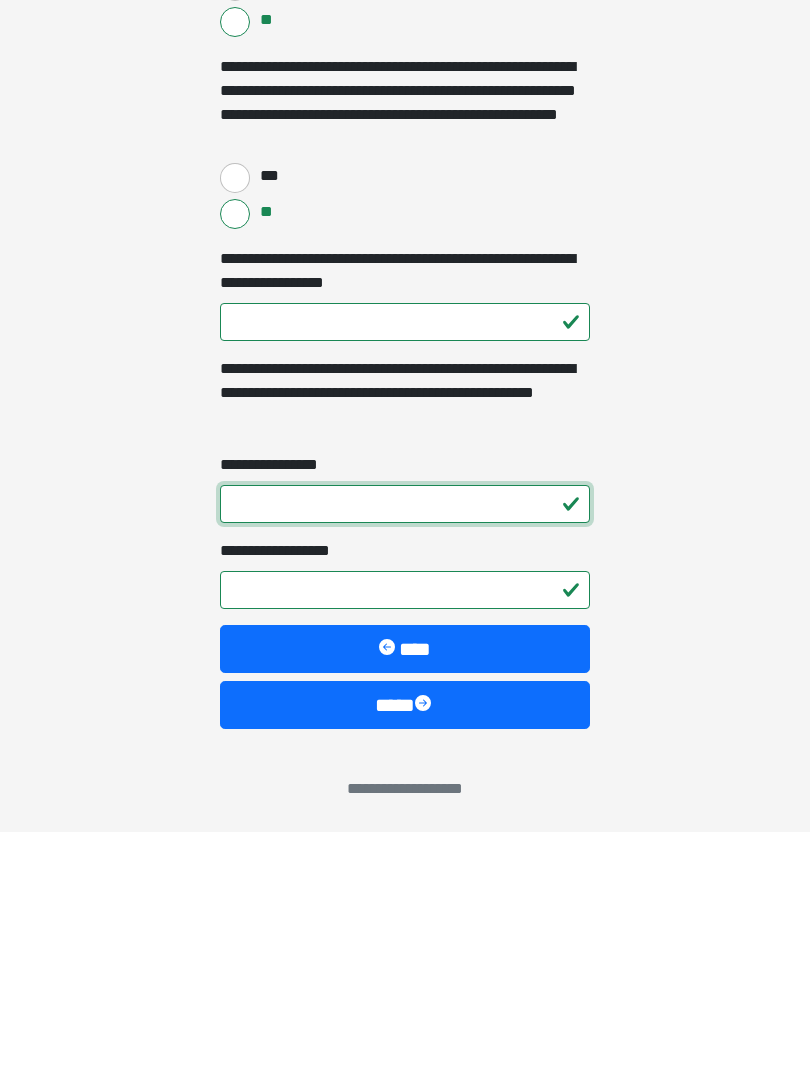 type on "*" 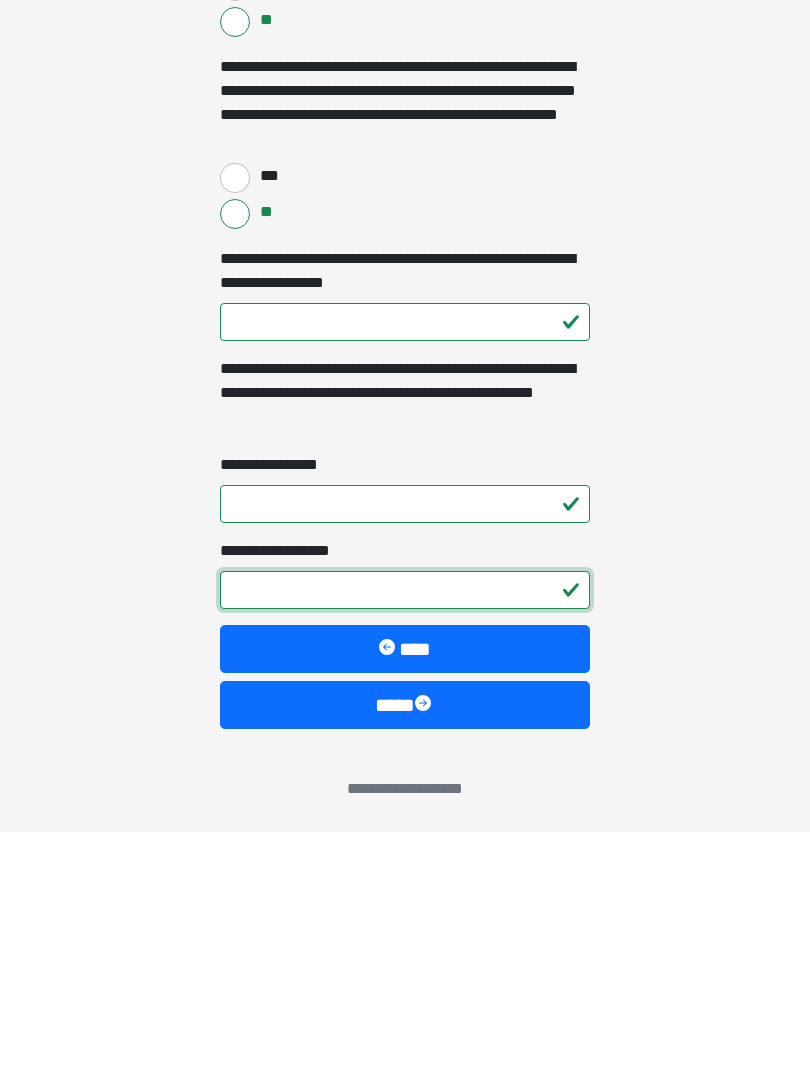click on "**********" at bounding box center (405, 838) 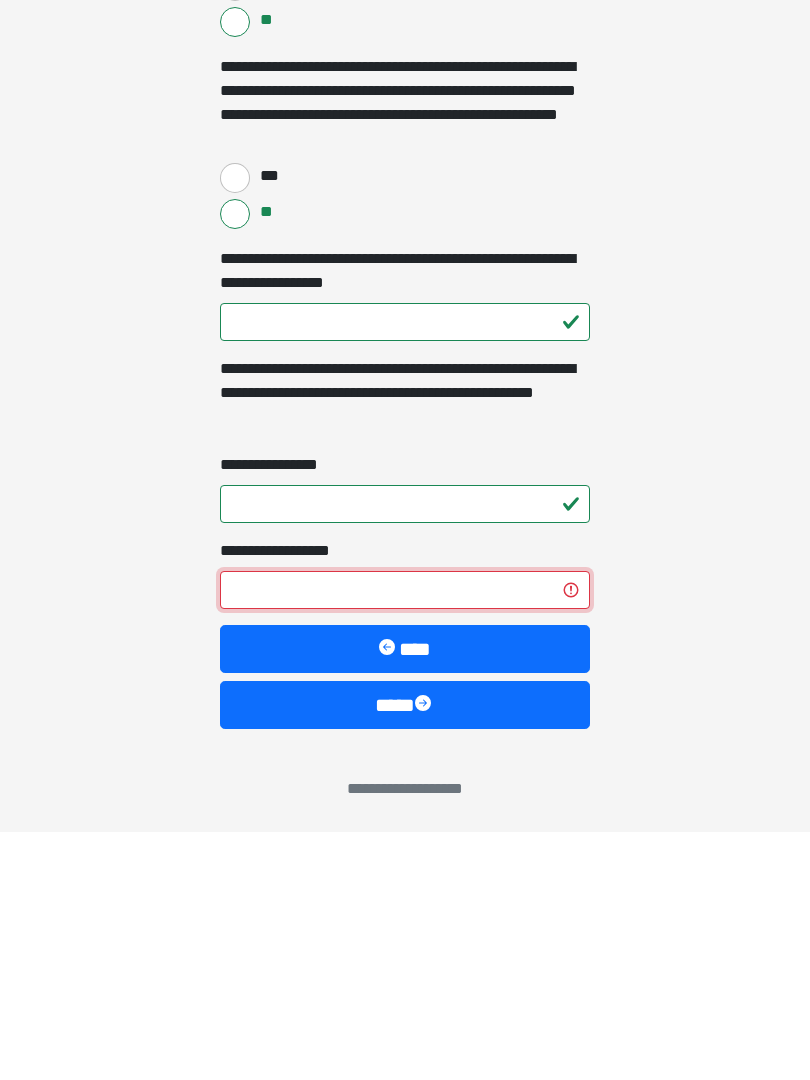 type on "*" 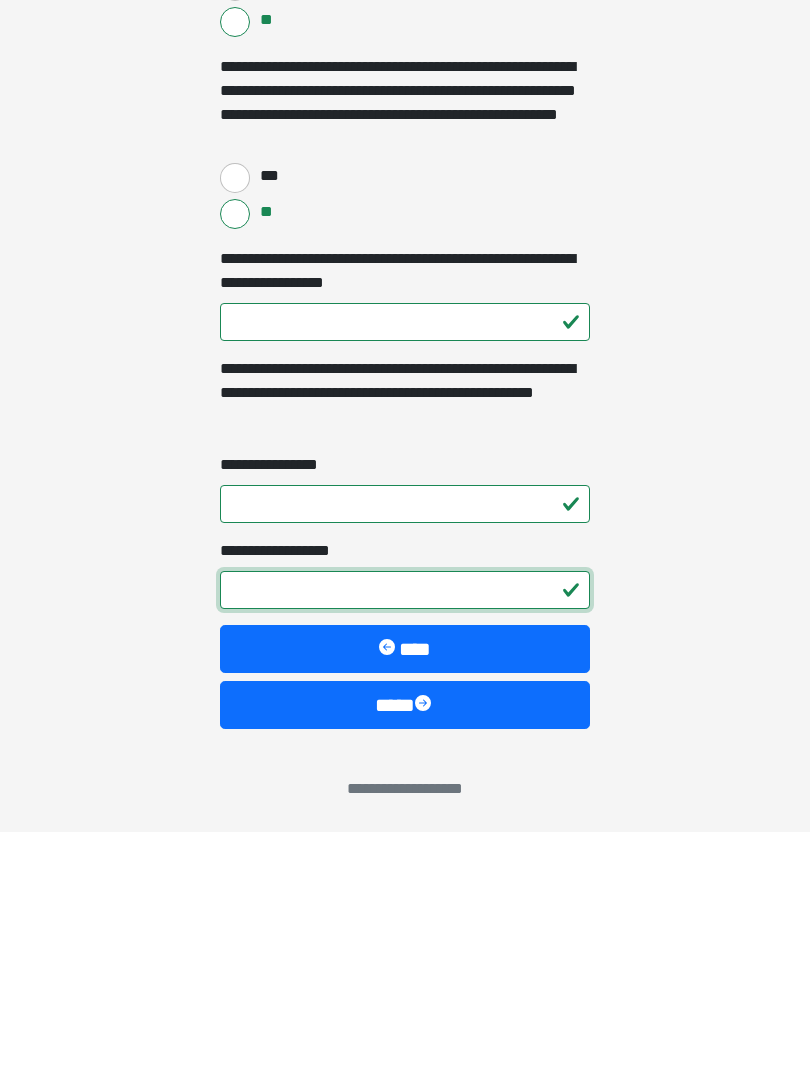type on "*" 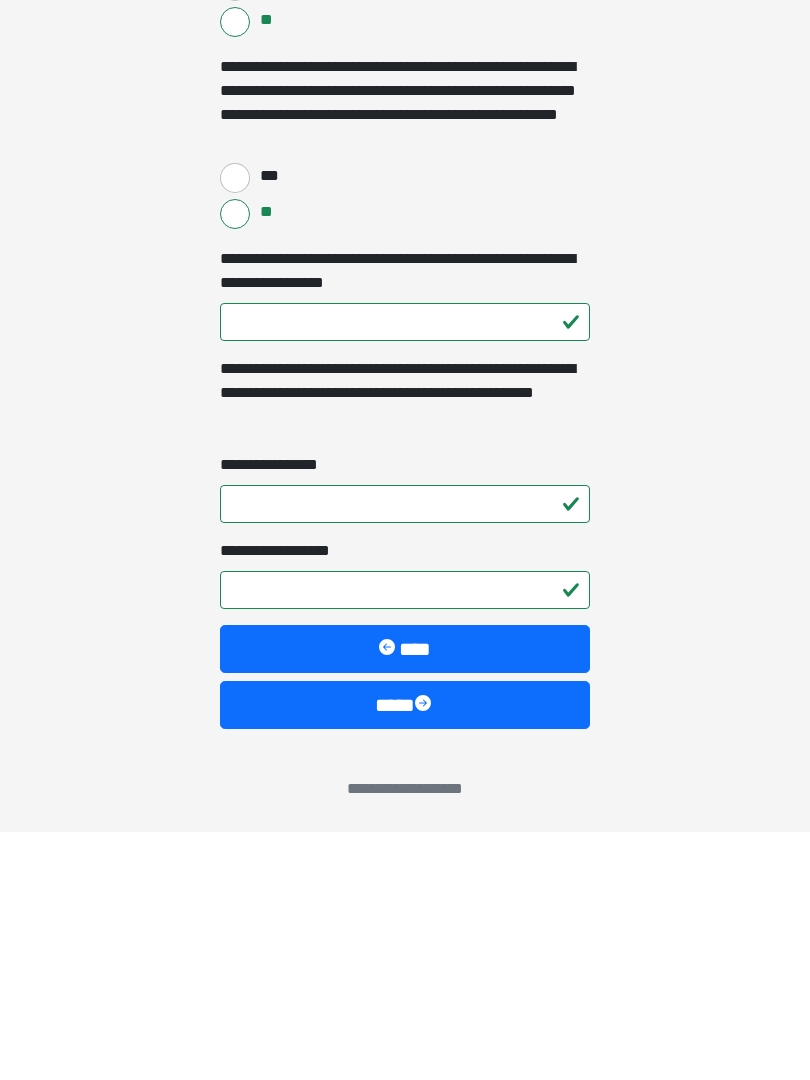 click on "****" at bounding box center [405, 953] 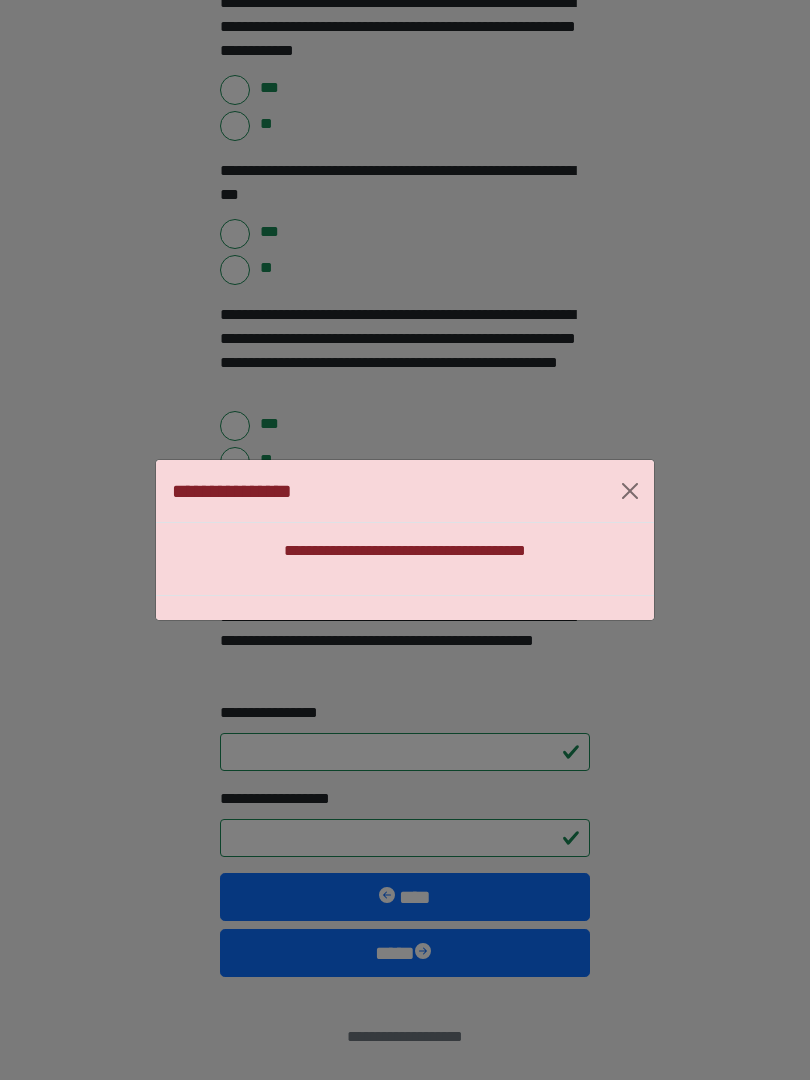 click on "**********" at bounding box center (405, 540) 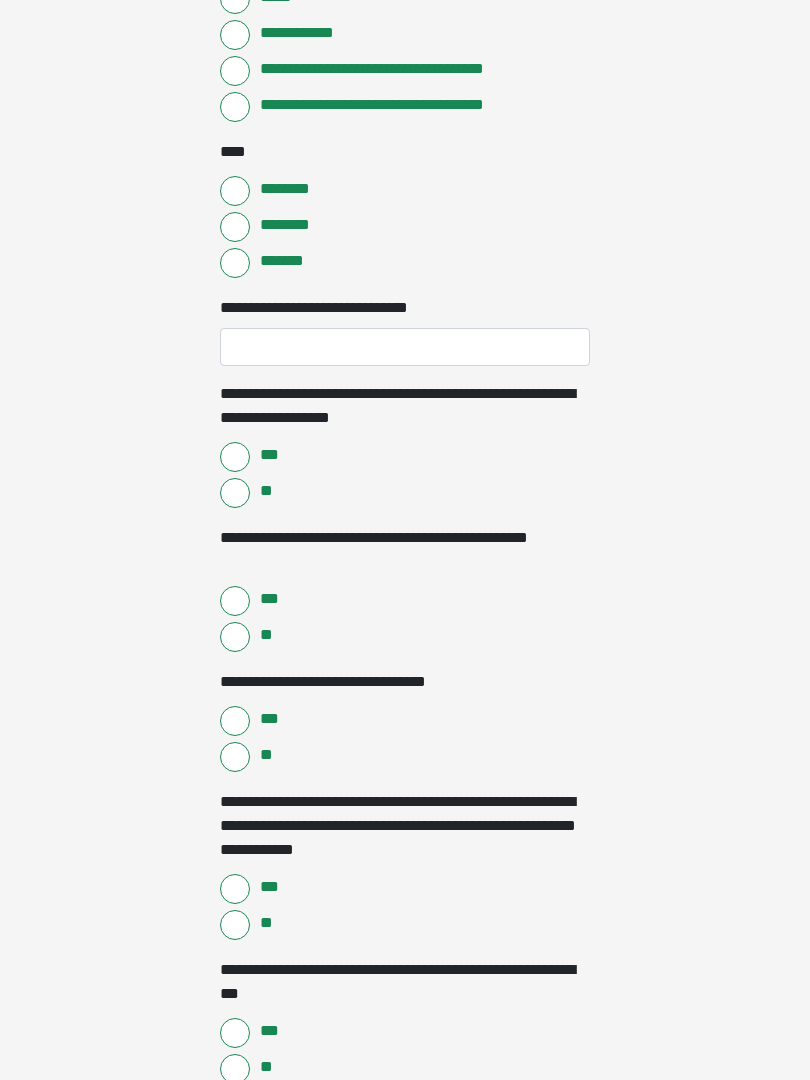 scroll, scrollTop: 1948, scrollLeft: 0, axis: vertical 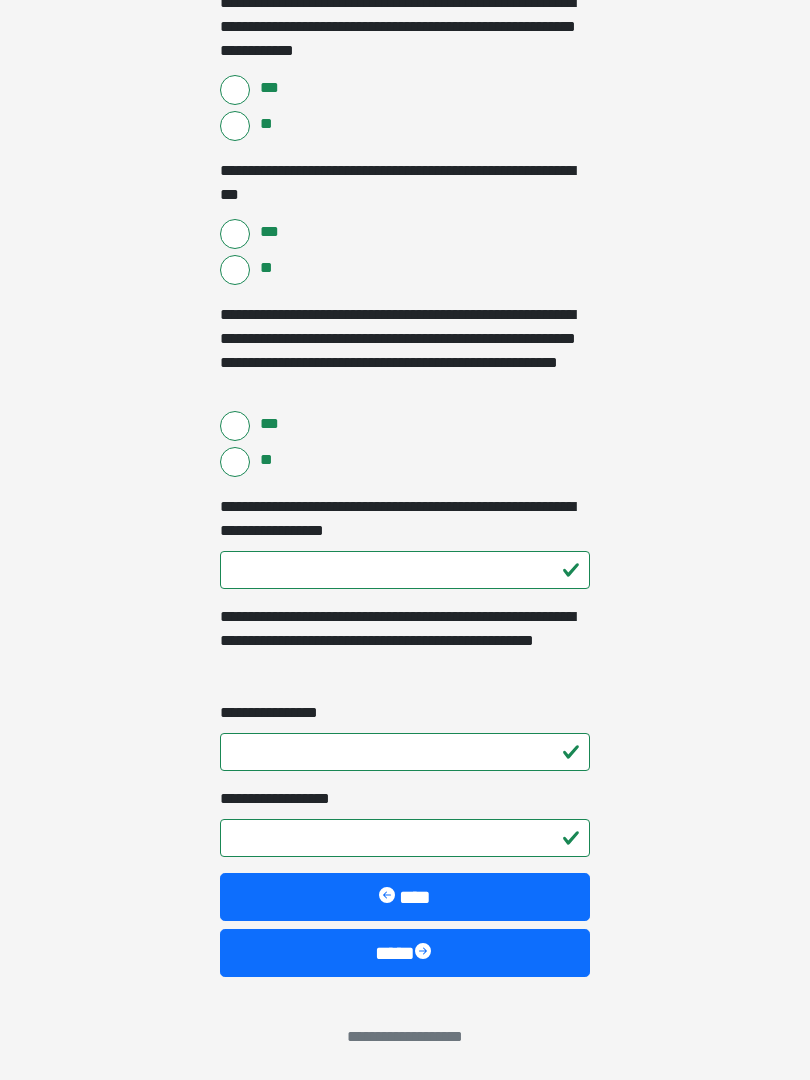 click on "****" at bounding box center (405, 953) 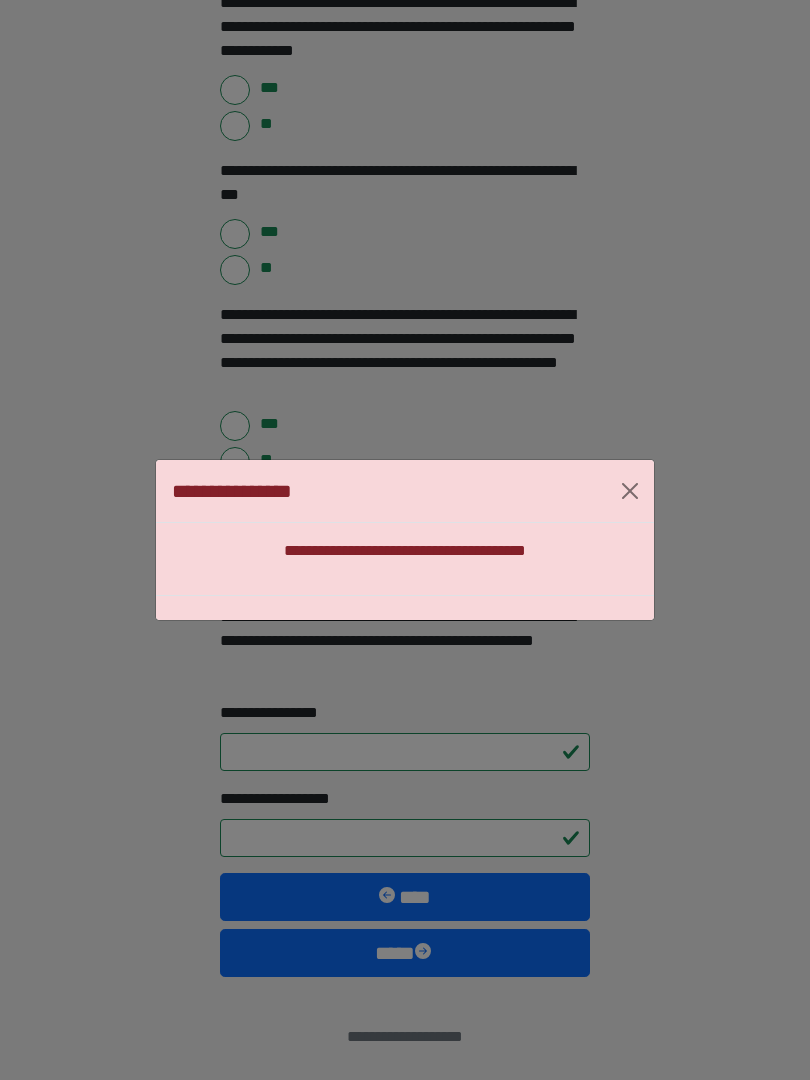 click at bounding box center (630, 491) 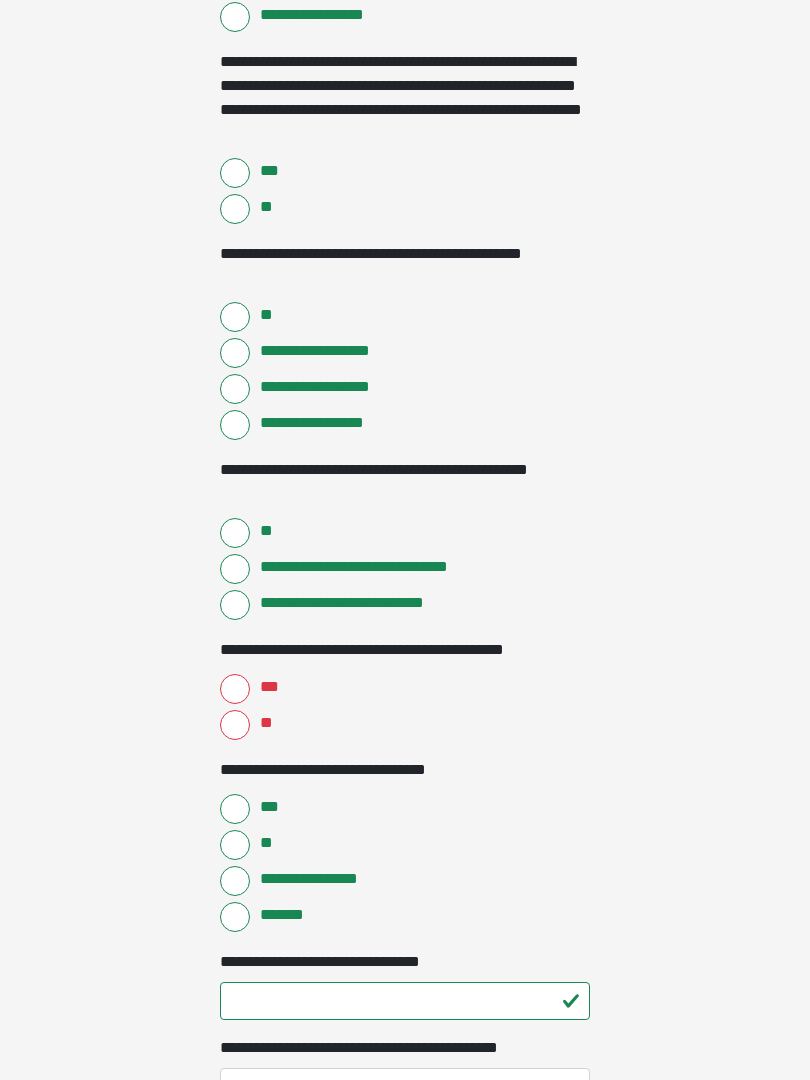 scroll, scrollTop: 637, scrollLeft: 0, axis: vertical 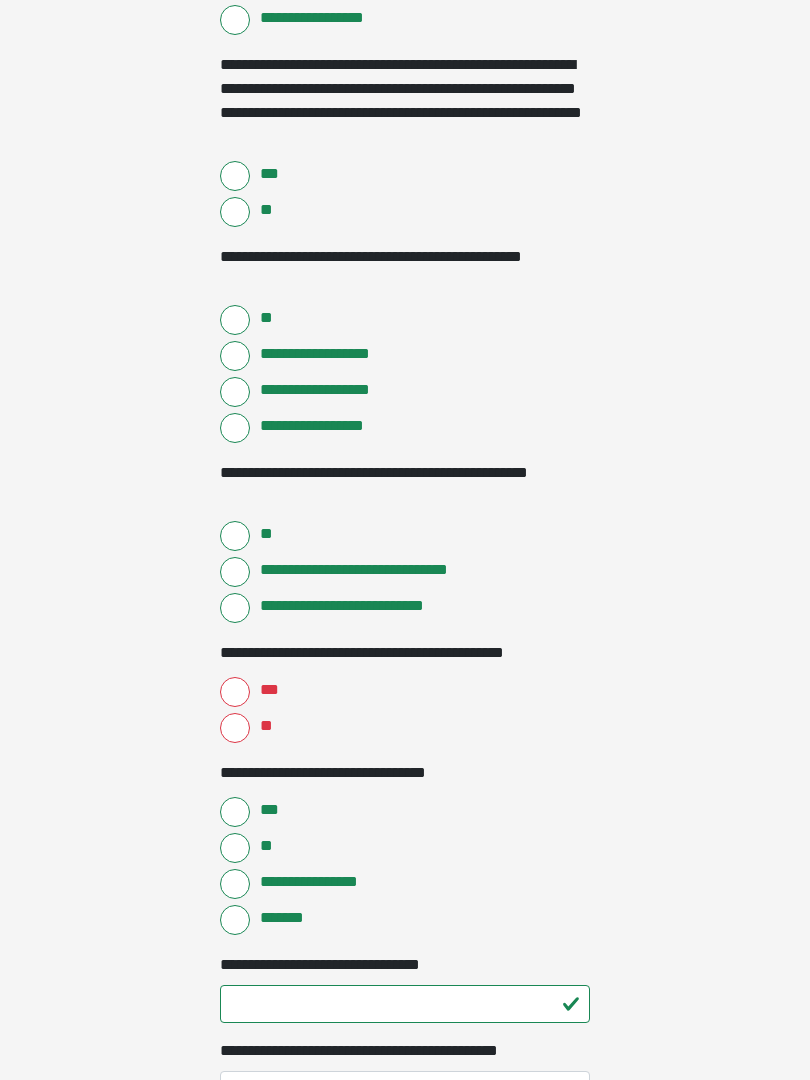 click on "***" at bounding box center [268, 690] 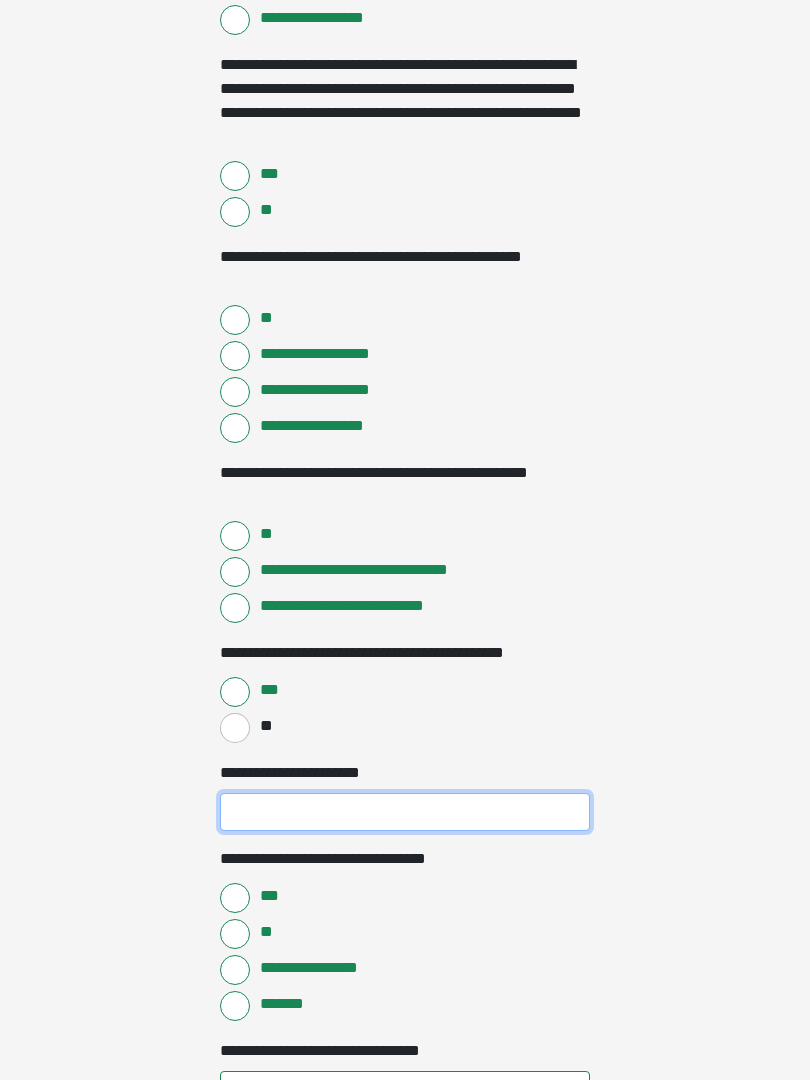 click on "**********" at bounding box center [405, 812] 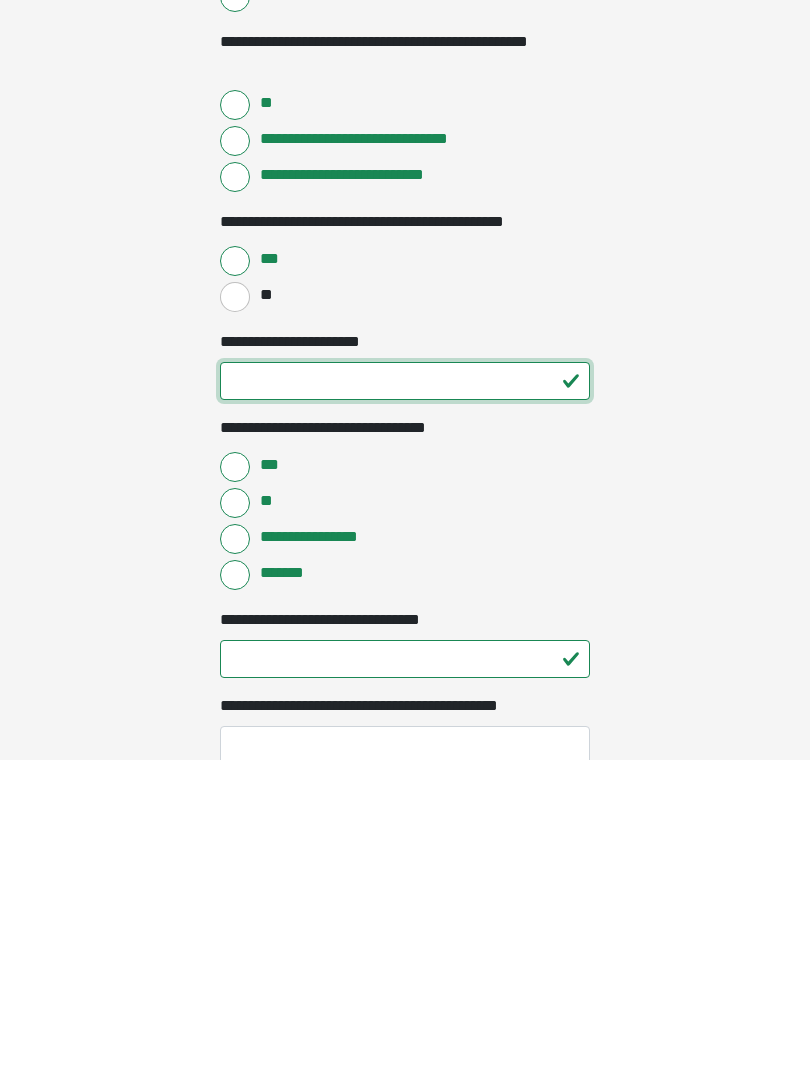 type on "**" 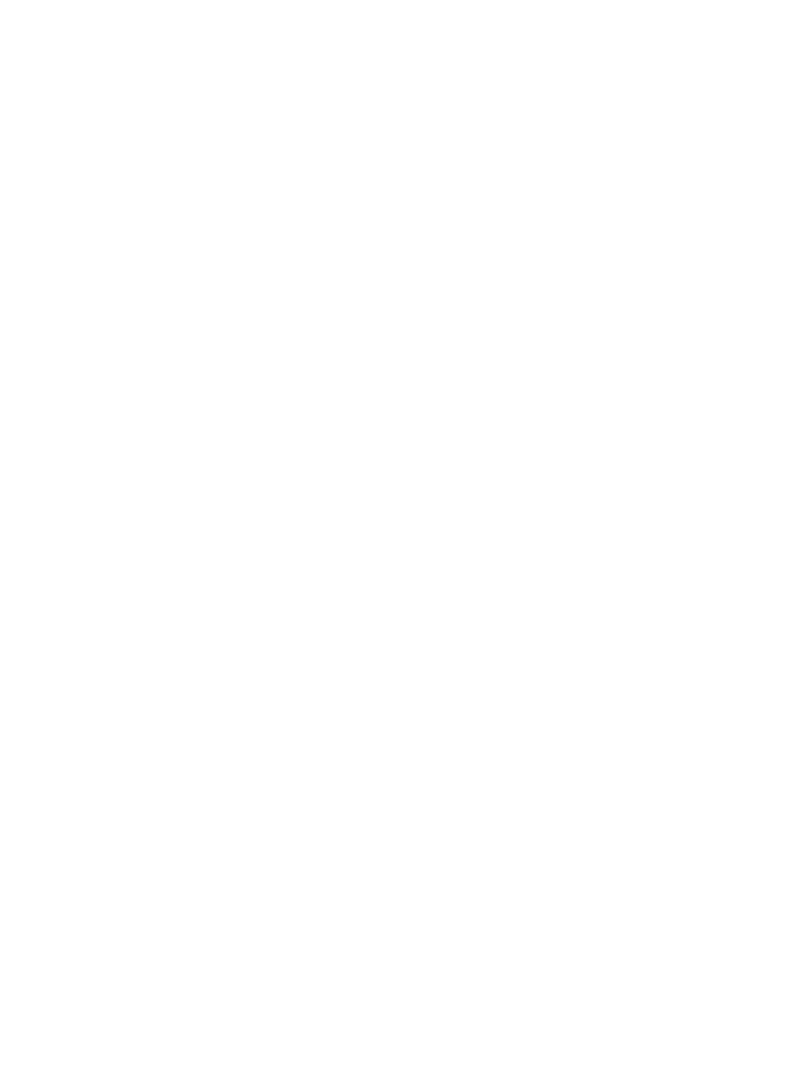 scroll, scrollTop: 2833, scrollLeft: 0, axis: vertical 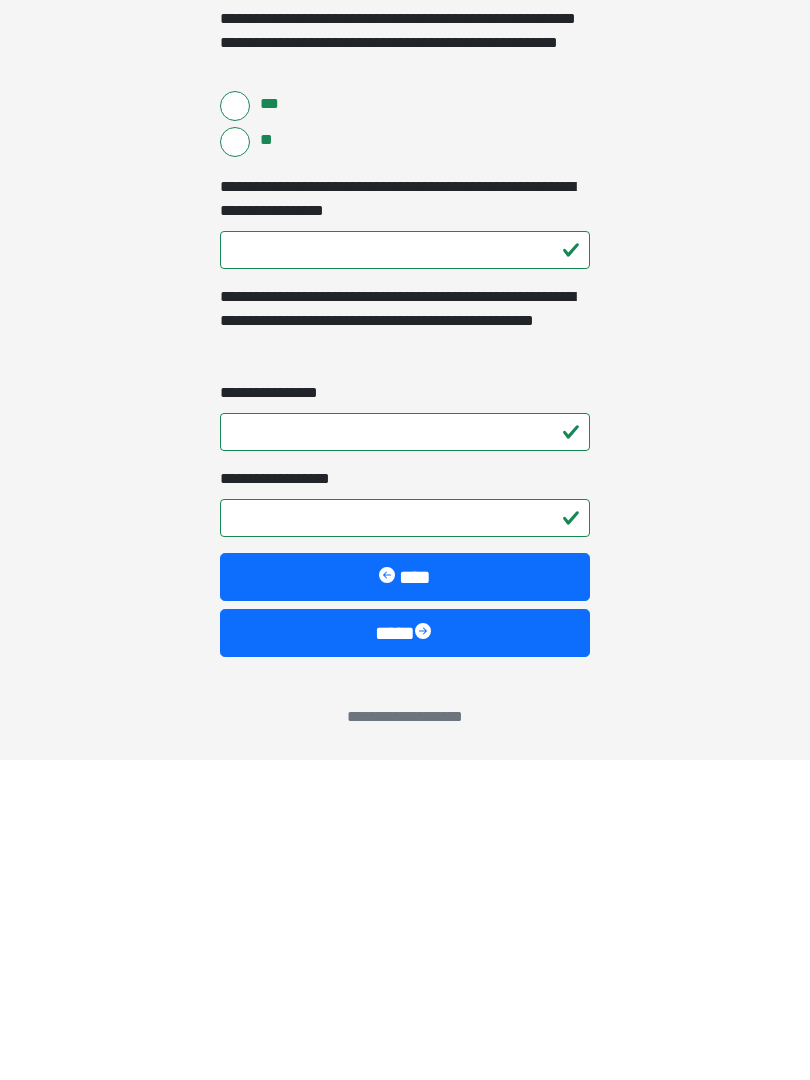 click on "****" at bounding box center [405, 953] 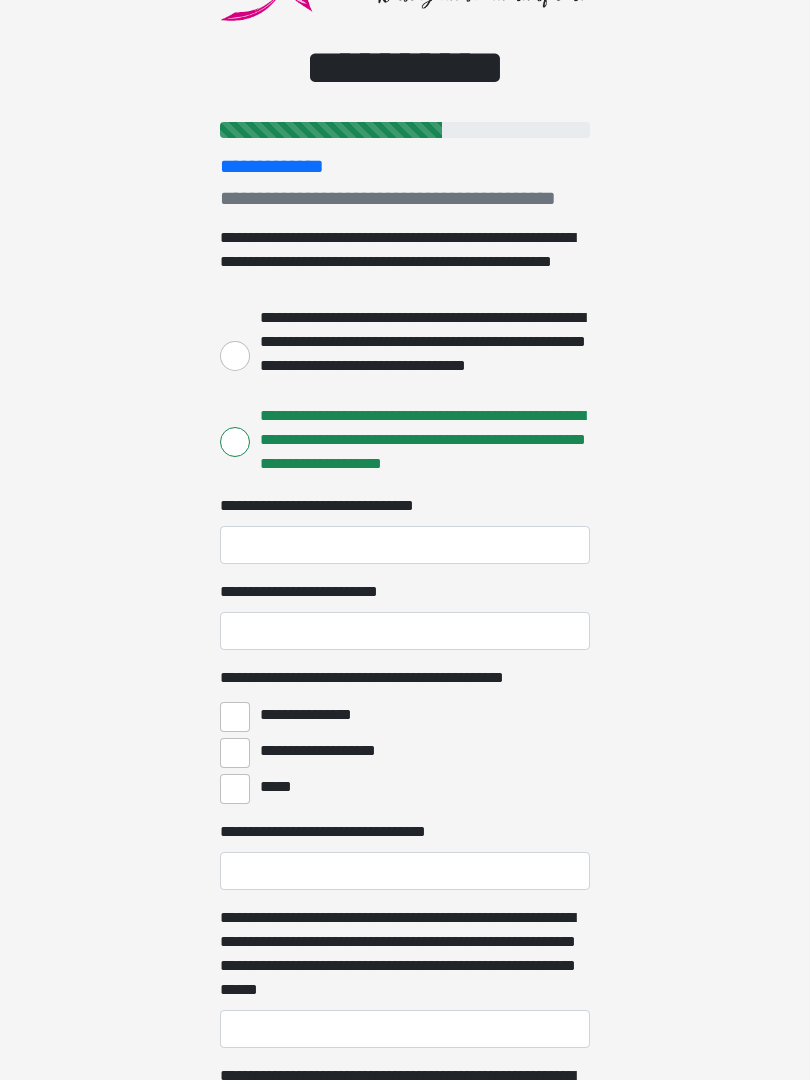 scroll, scrollTop: 0, scrollLeft: 0, axis: both 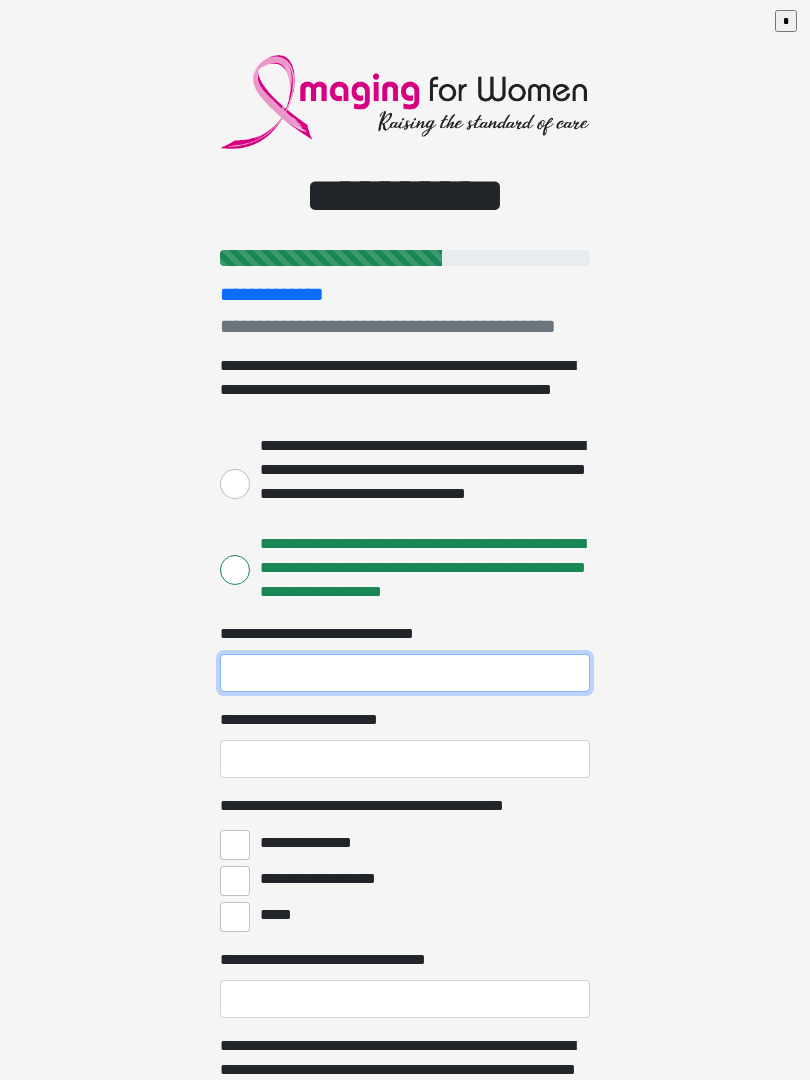 click on "**********" at bounding box center (405, 673) 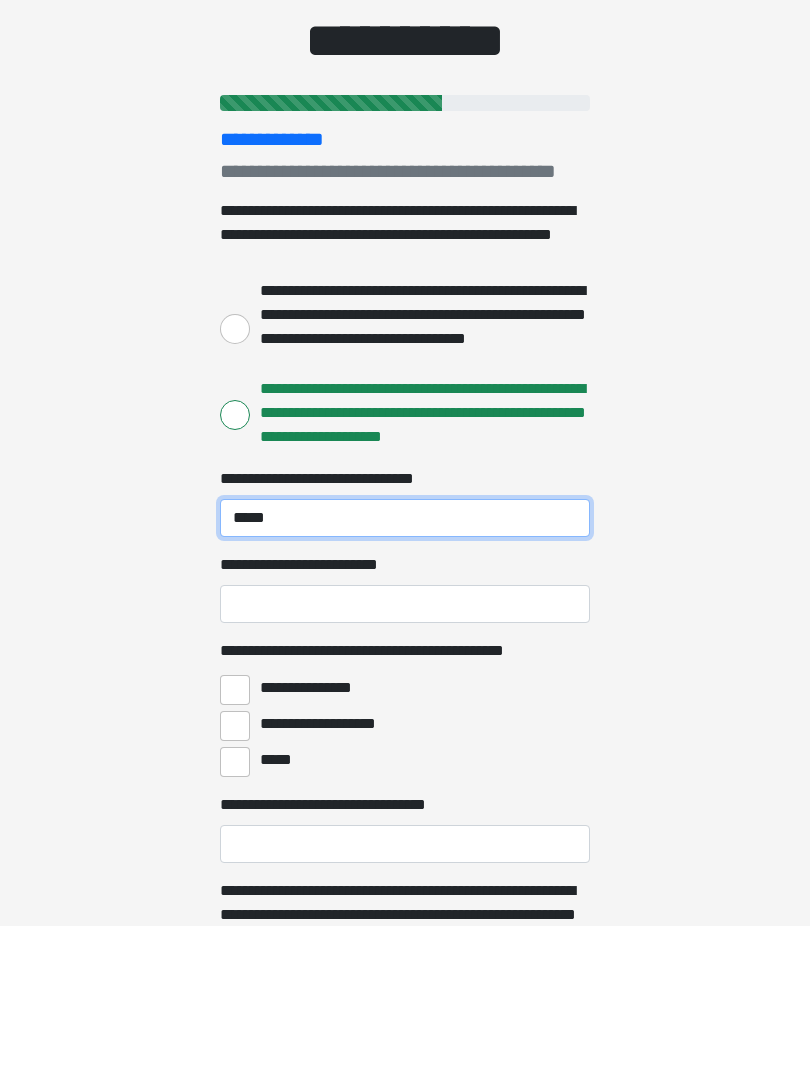 type on "*****" 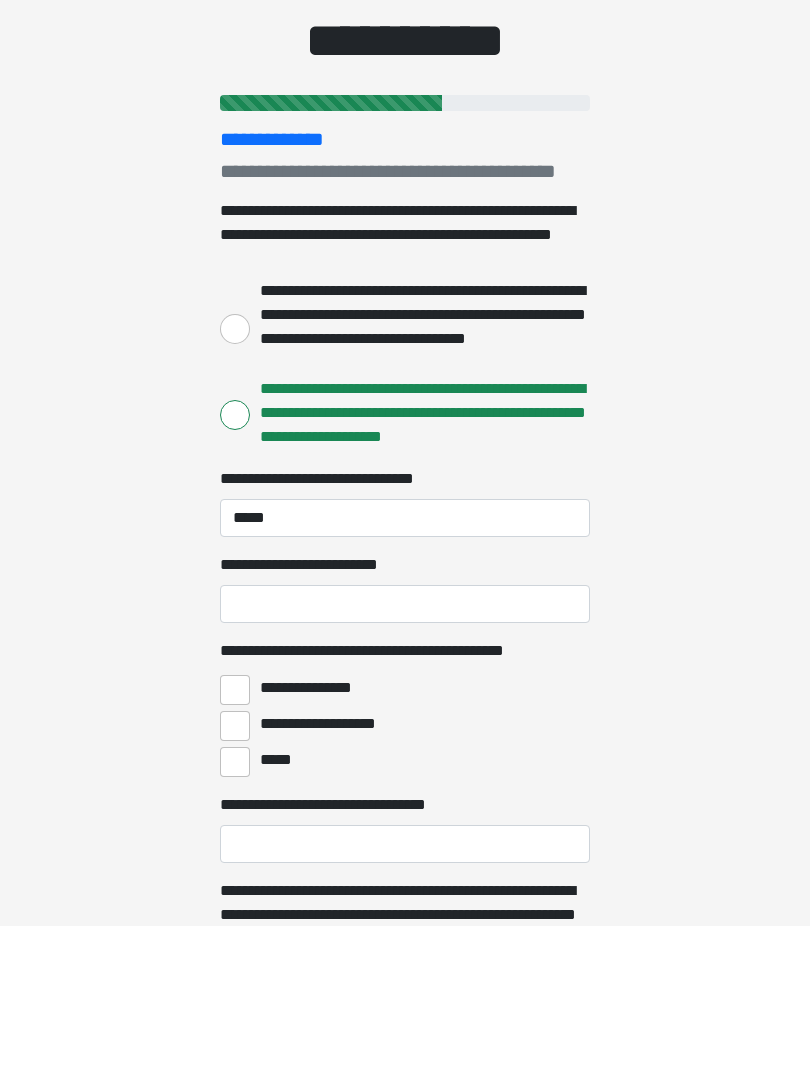 click on "**********" at bounding box center (405, 759) 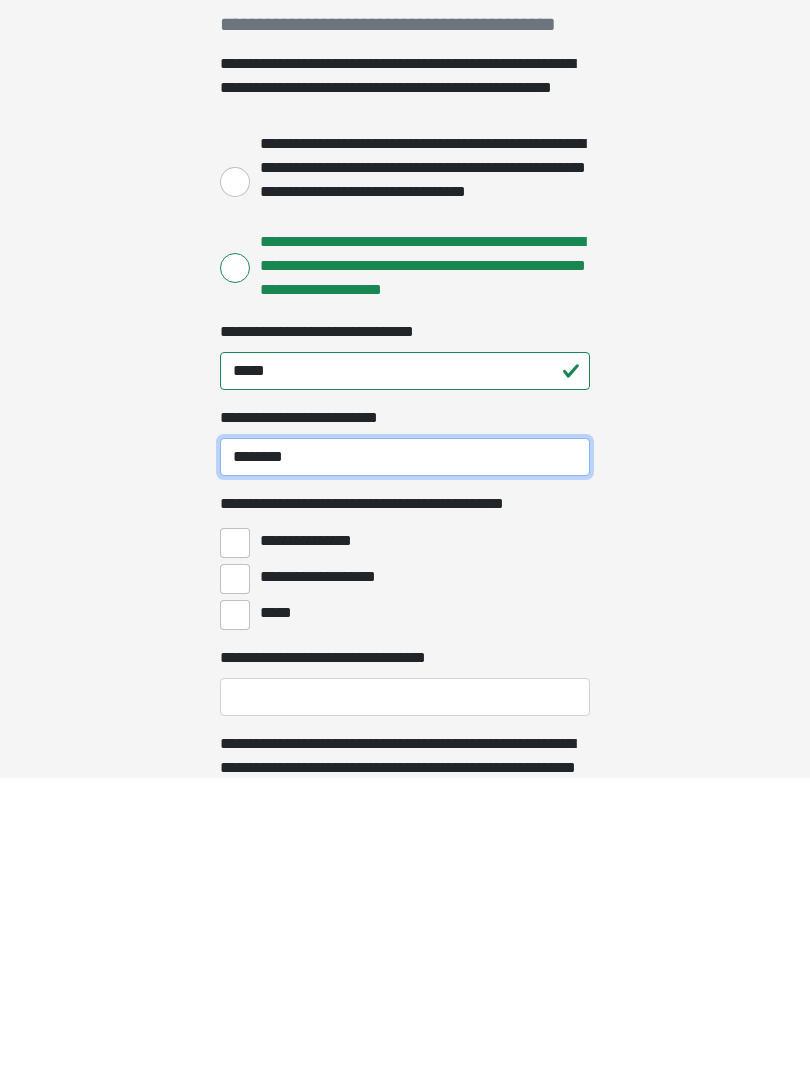 type on "********" 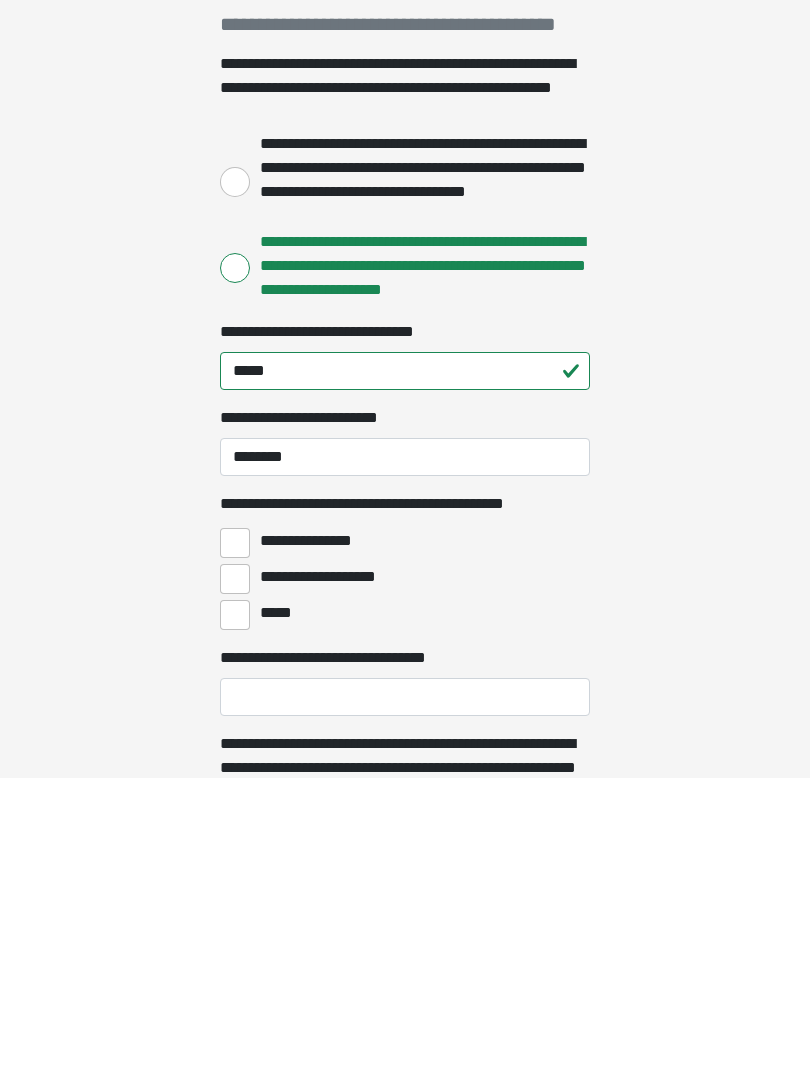 click on "**********" at bounding box center (235, 845) 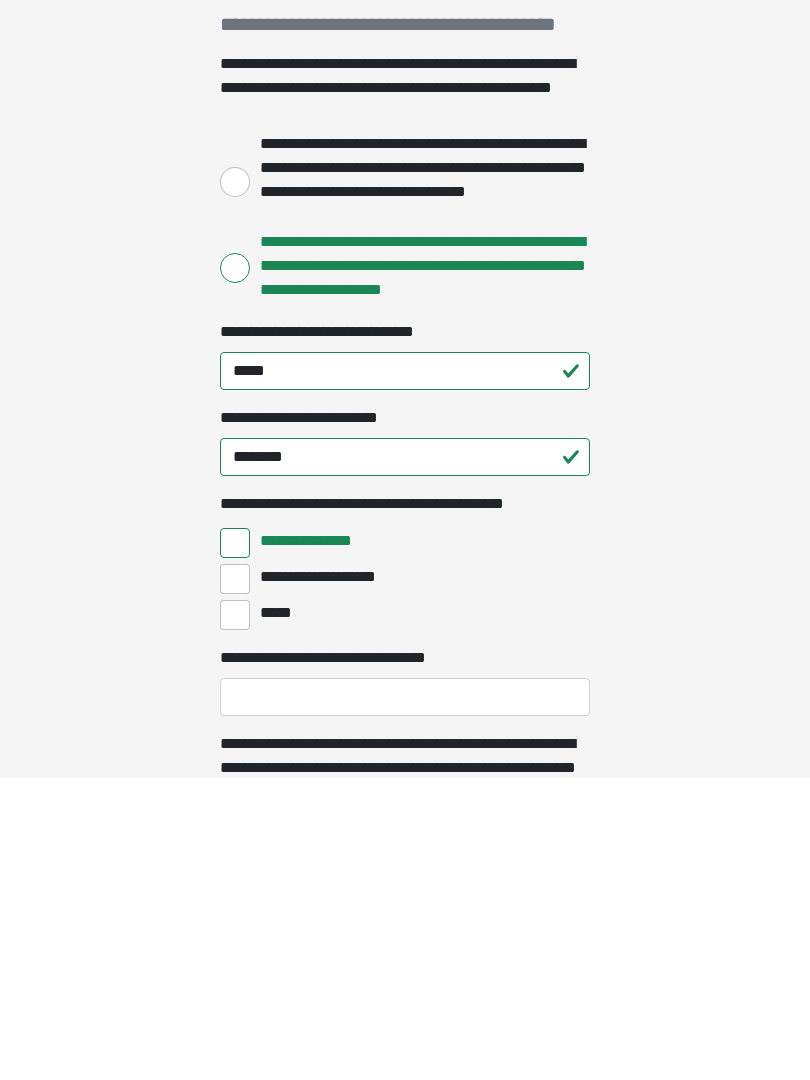 scroll, scrollTop: 302, scrollLeft: 0, axis: vertical 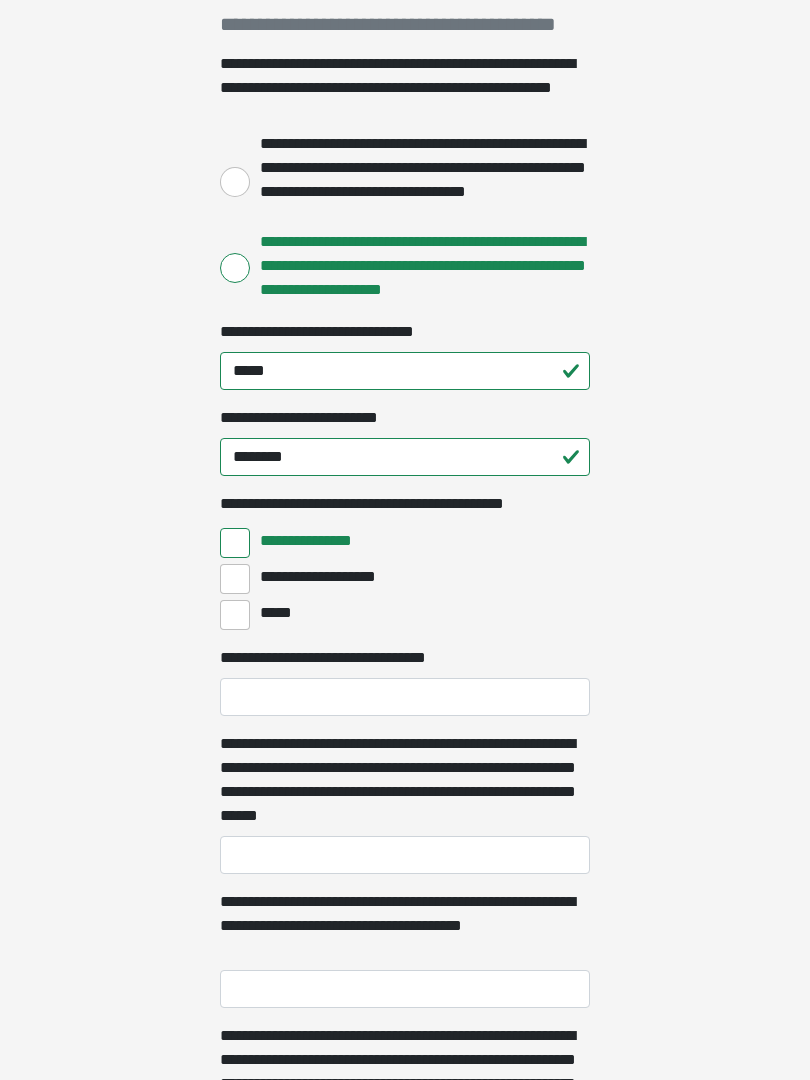 click on "**********" at bounding box center [235, 579] 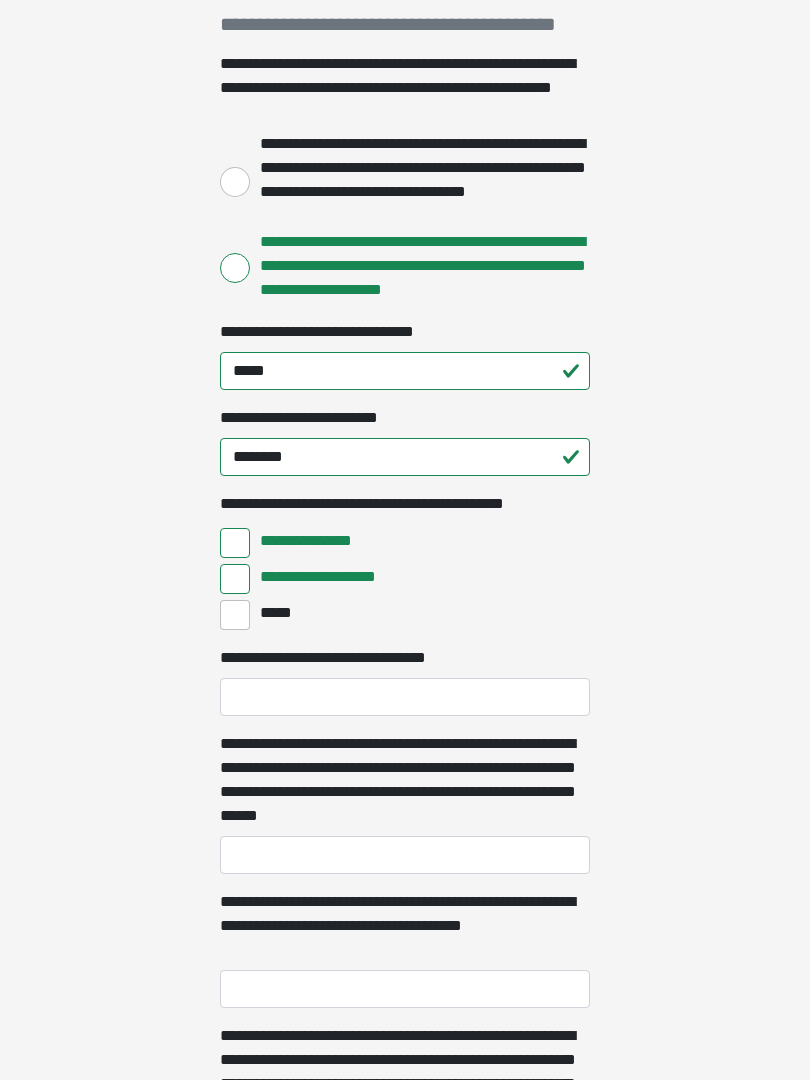 click on "*****" at bounding box center [235, 615] 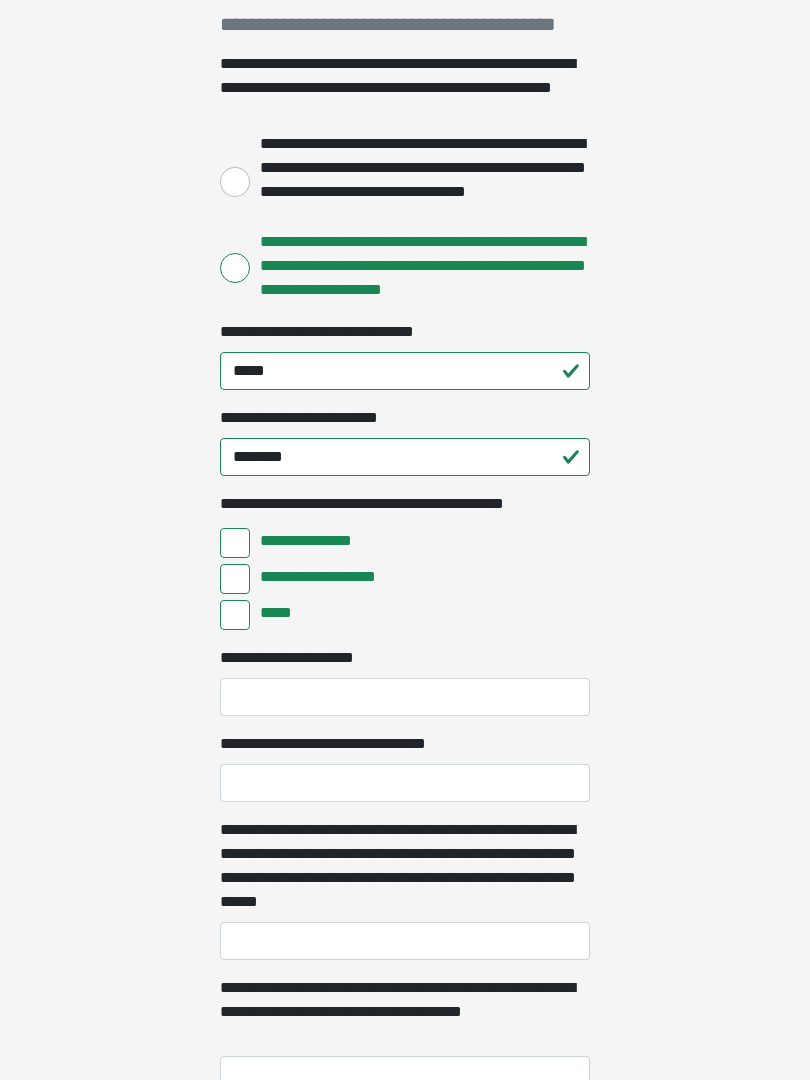 click on "*****" at bounding box center (235, 615) 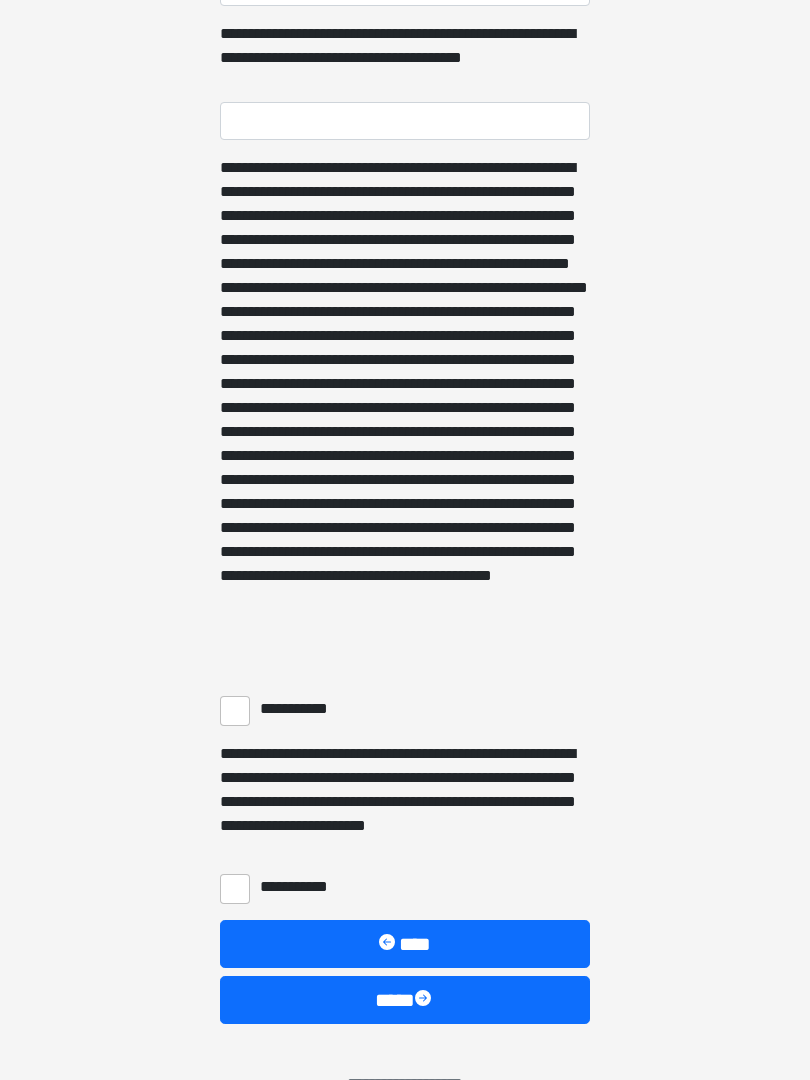 scroll, scrollTop: 1217, scrollLeft: 0, axis: vertical 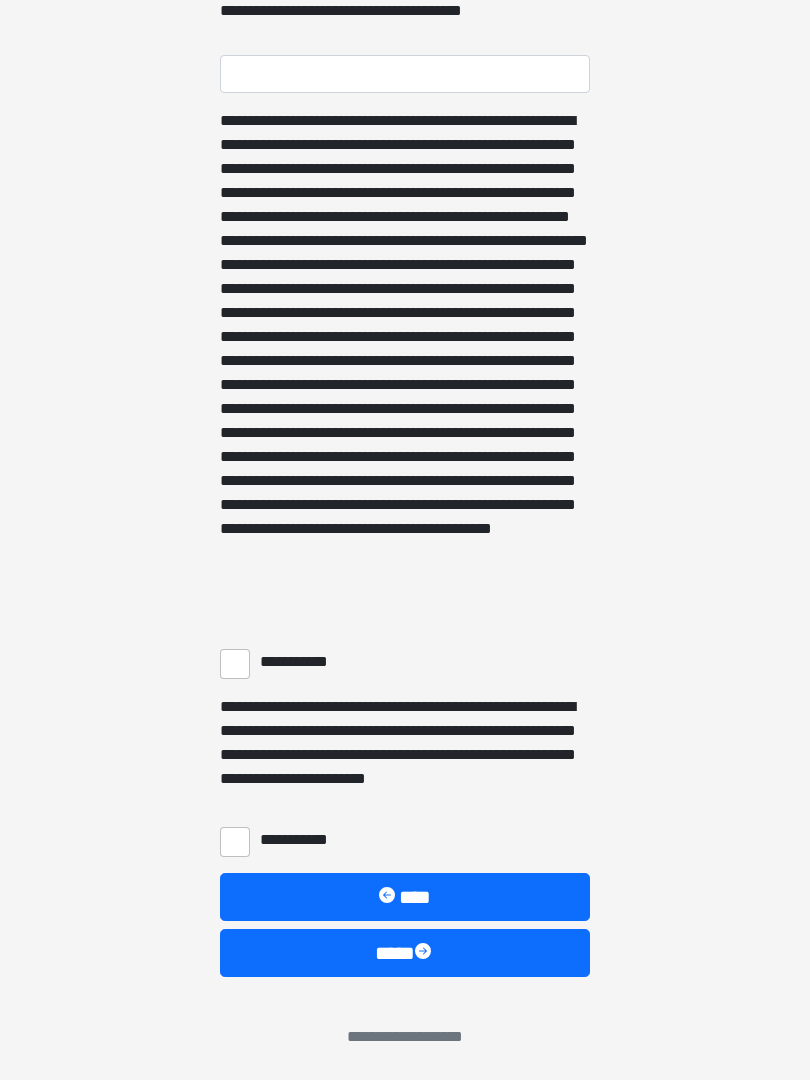click on "**********" at bounding box center [235, 664] 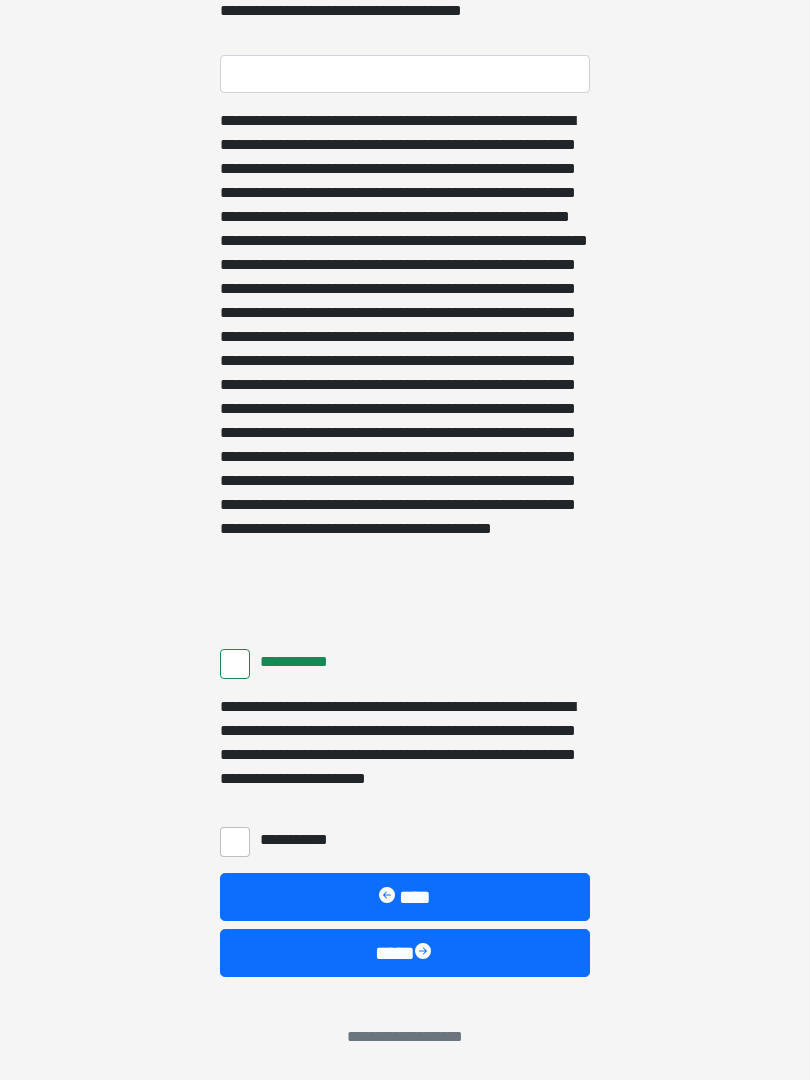 click on "**********" at bounding box center (235, 842) 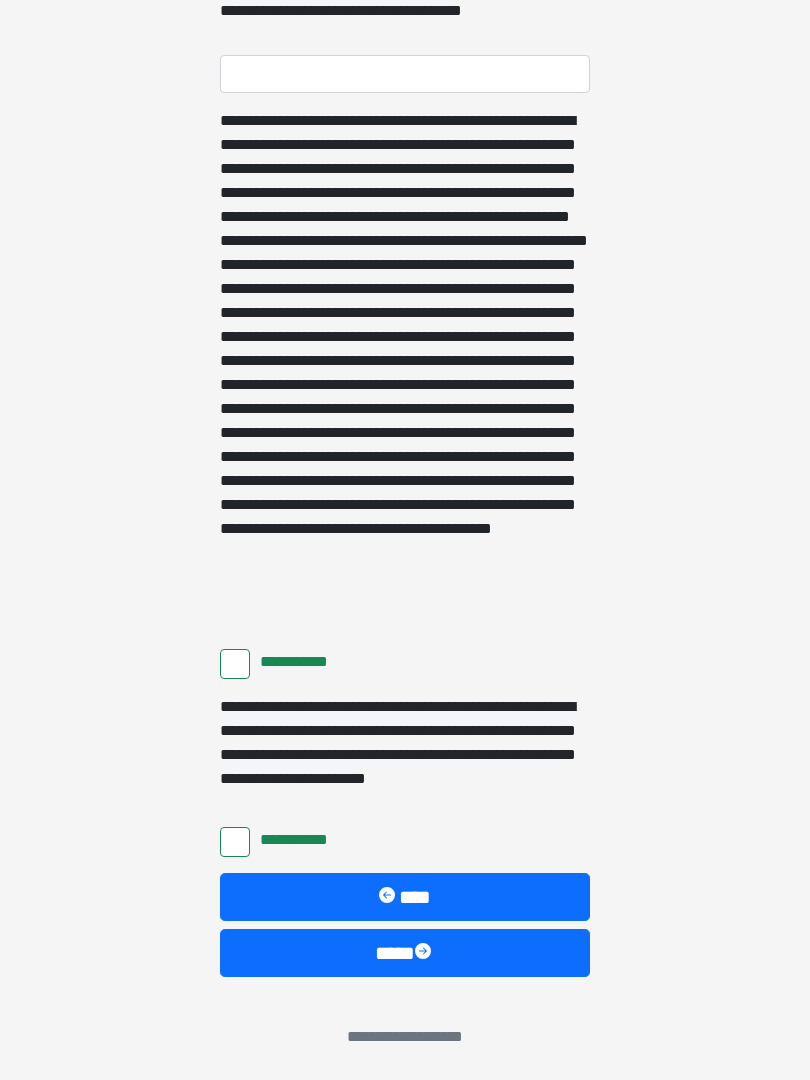 click at bounding box center [425, 953] 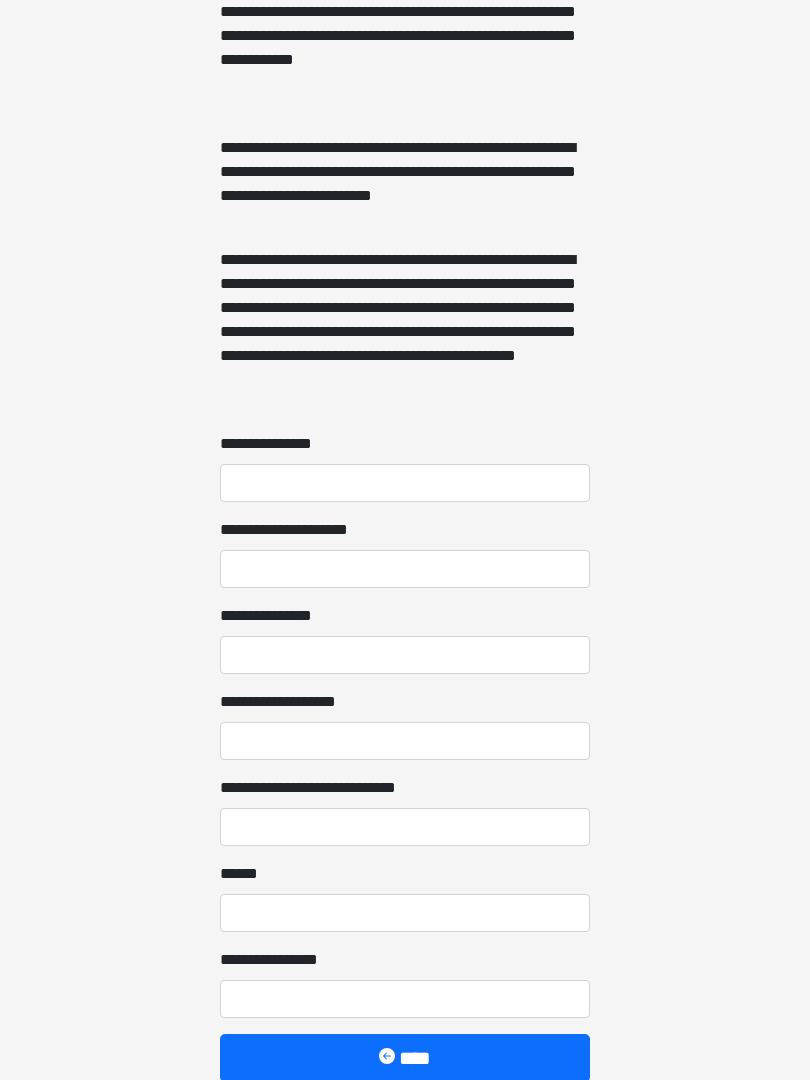 scroll, scrollTop: 1319, scrollLeft: 0, axis: vertical 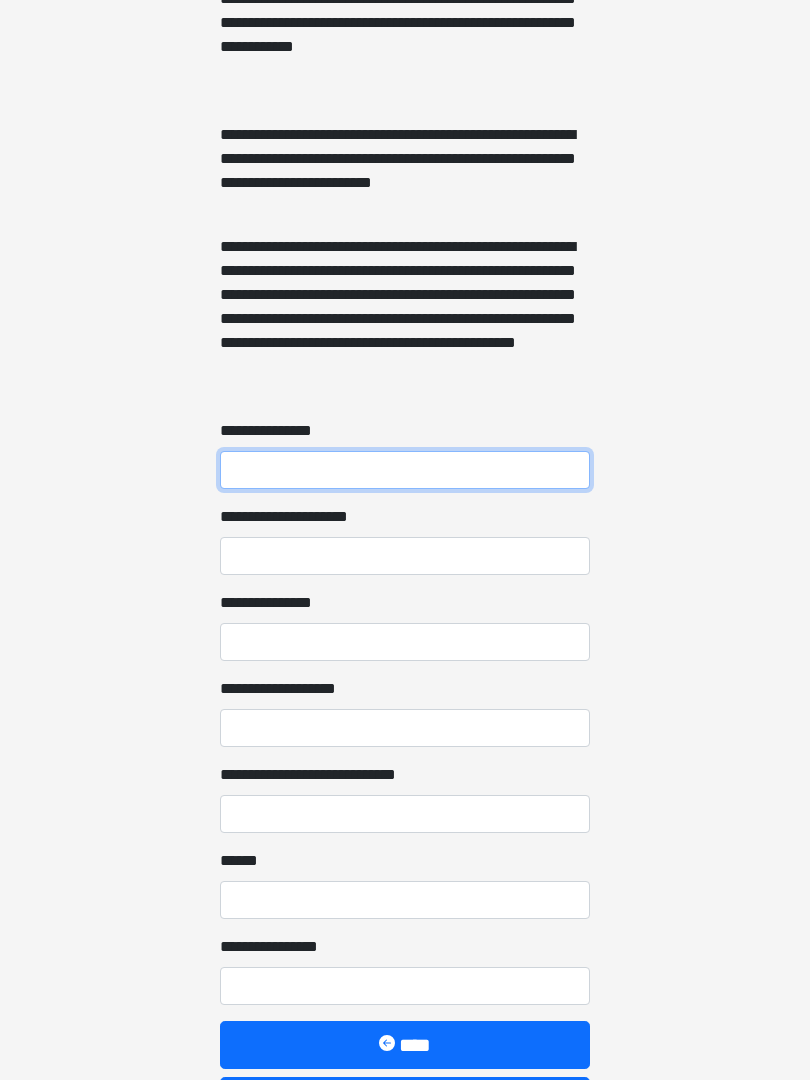 click on "**********" at bounding box center [405, 470] 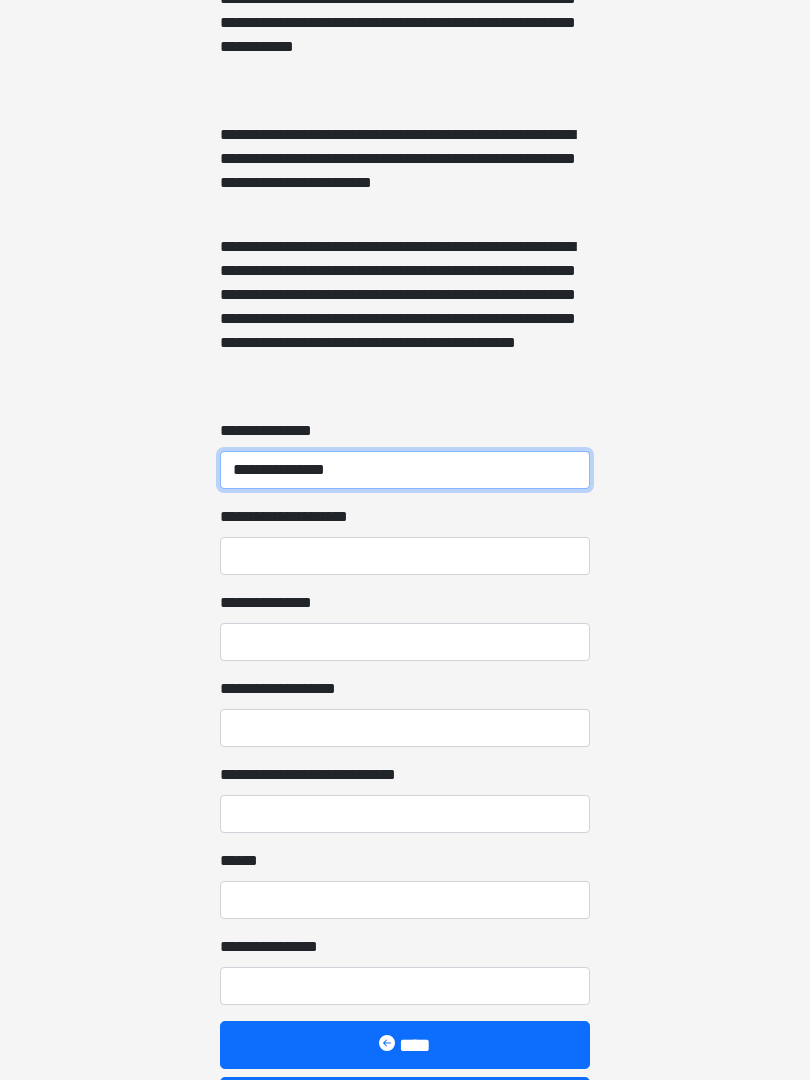 type on "**********" 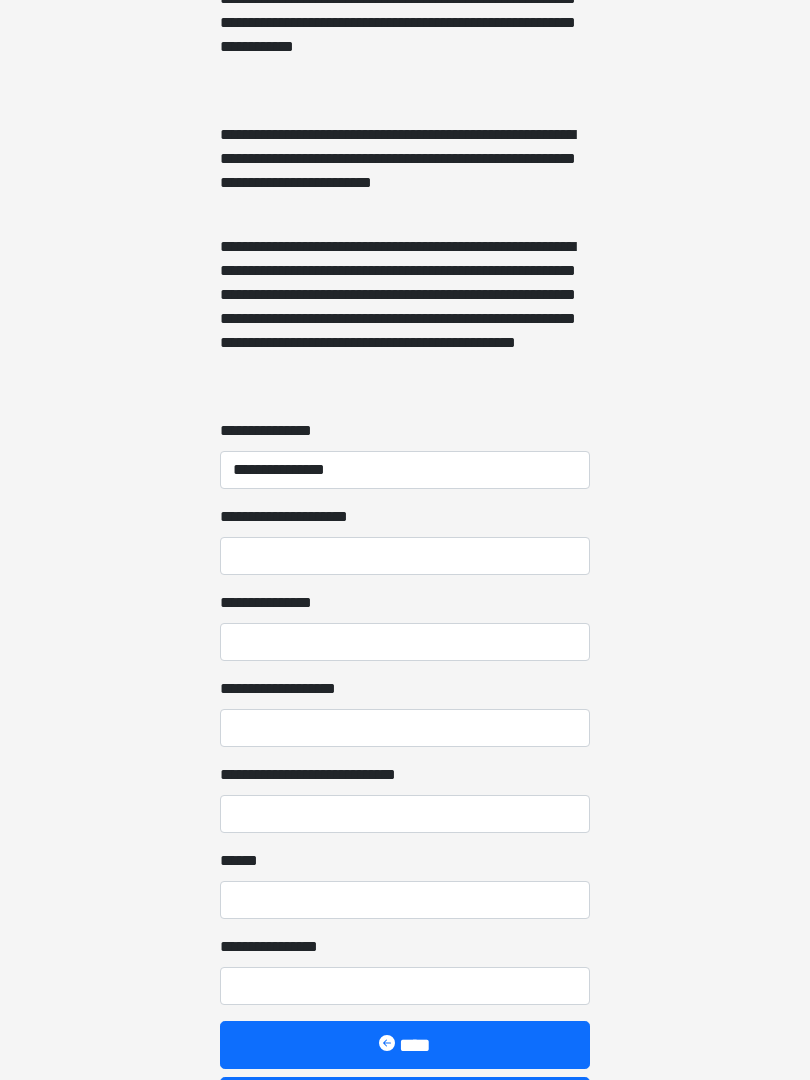 click on "**********" at bounding box center (405, 642) 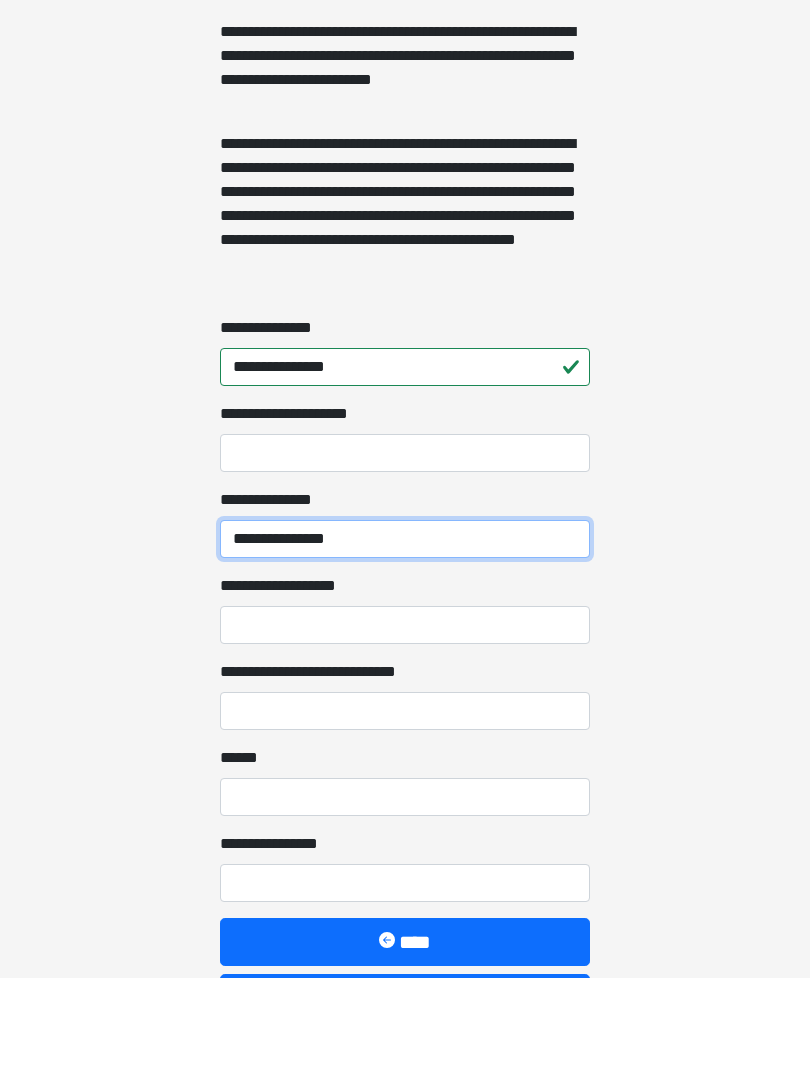 type on "**********" 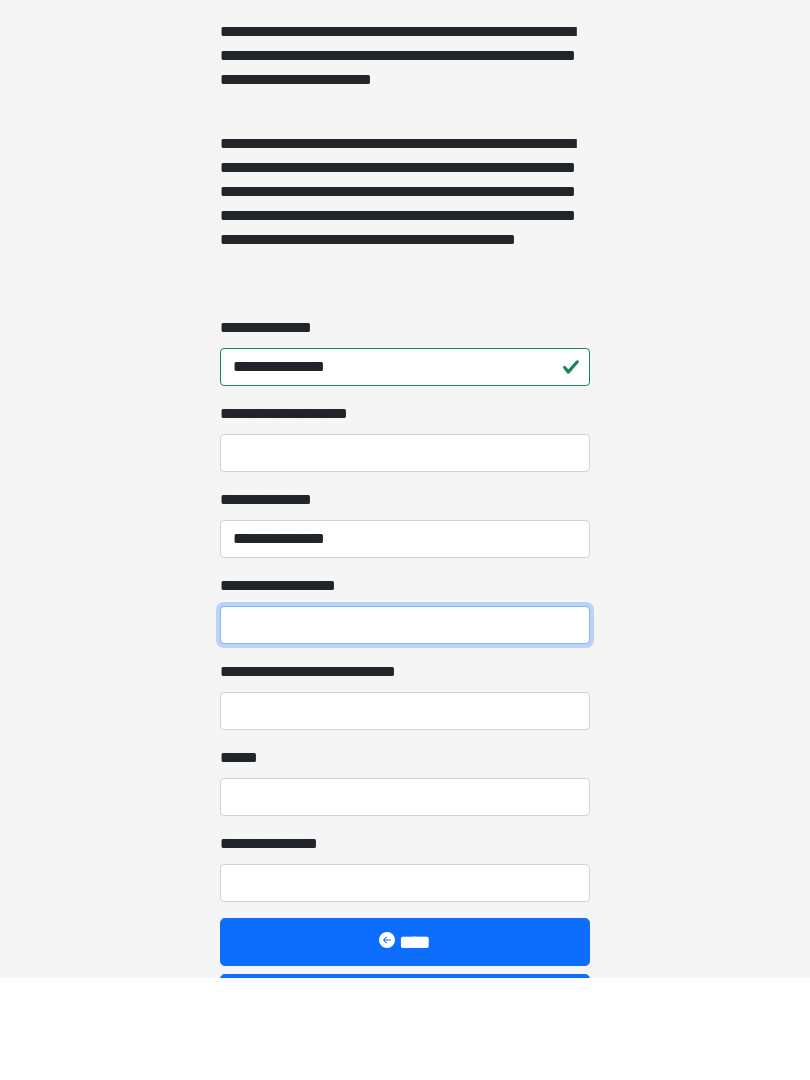 click on "**********" at bounding box center [405, 728] 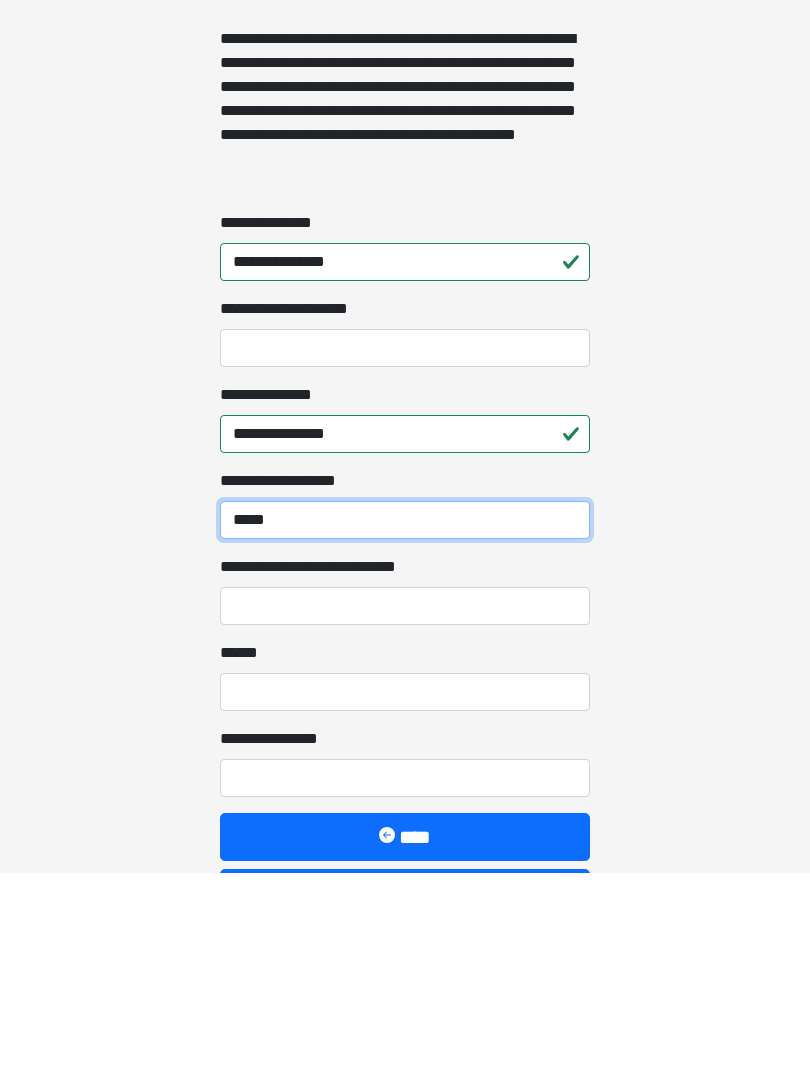 type on "*****" 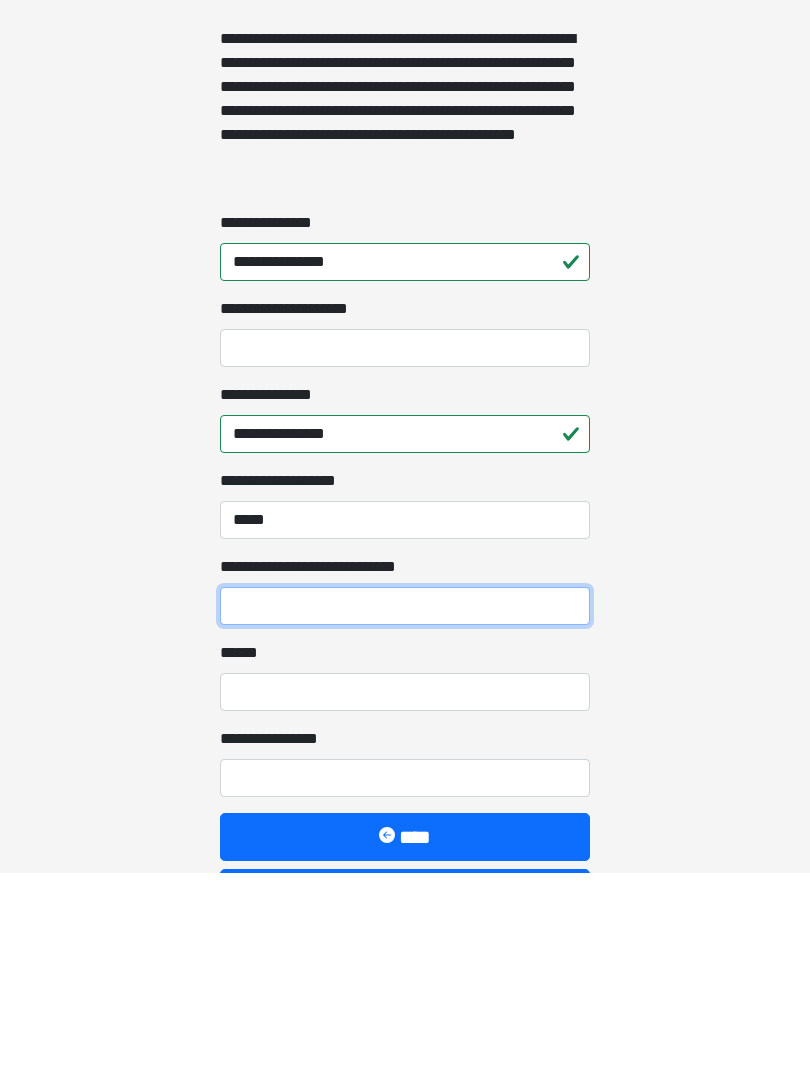 click on "**********" at bounding box center [405, 814] 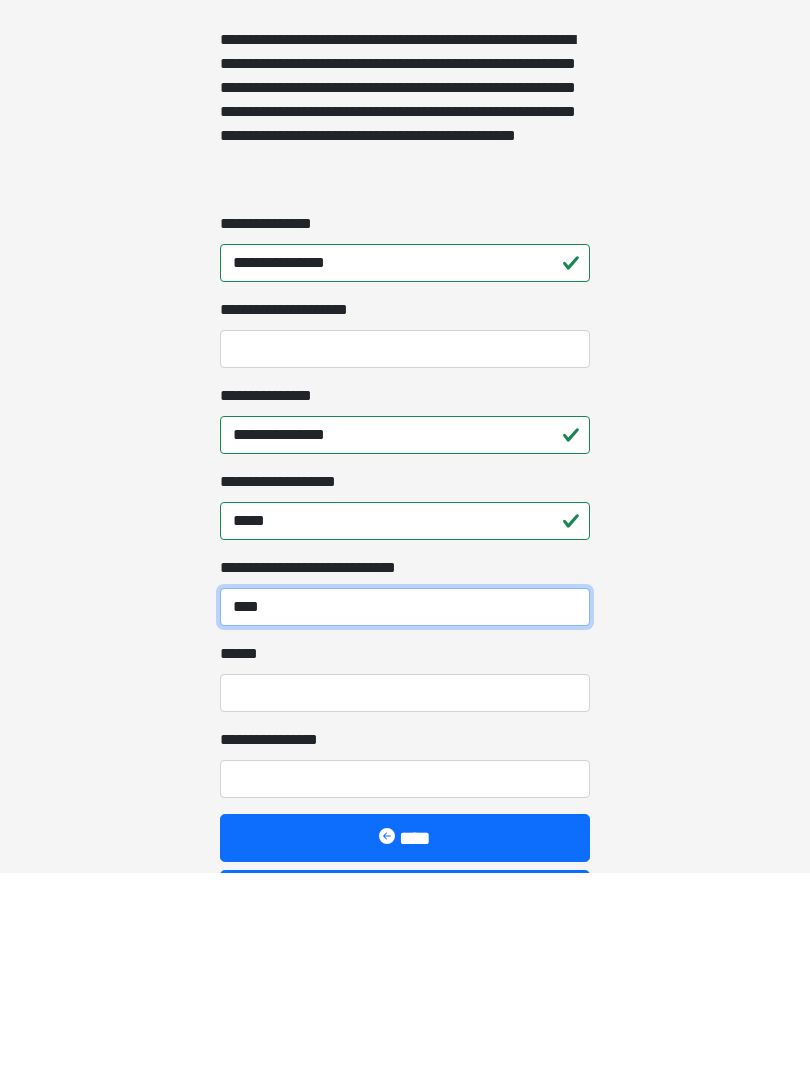 type on "****" 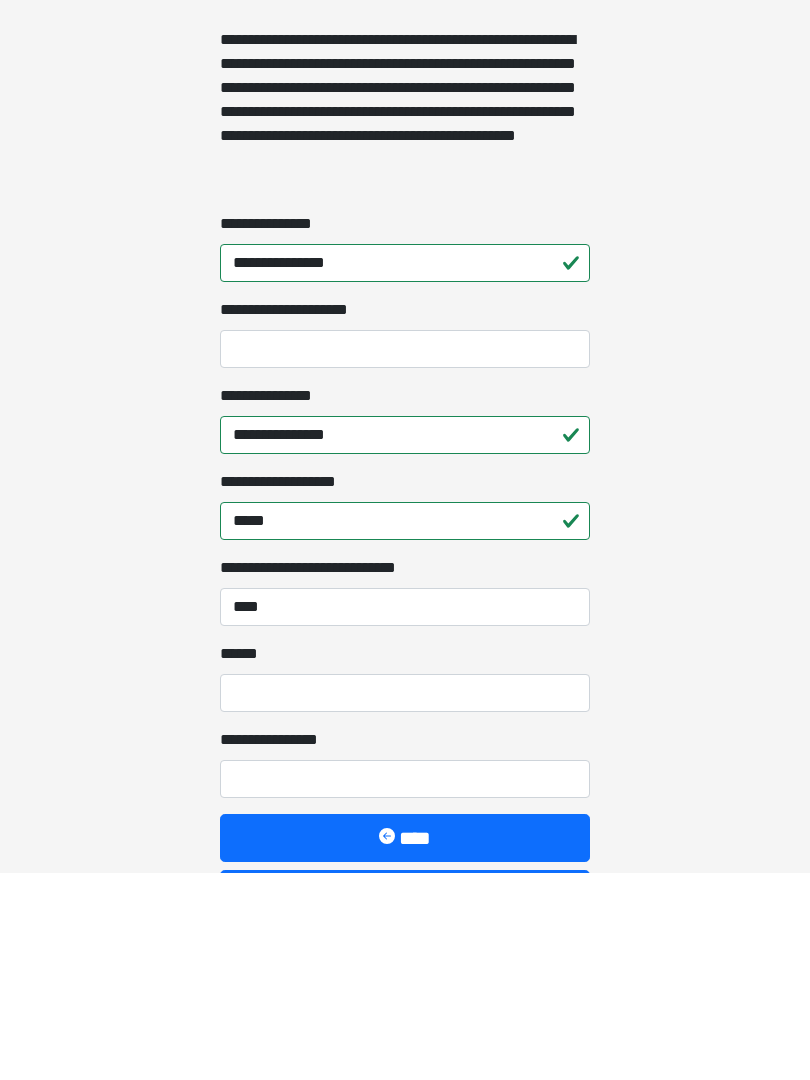 click on "**** *" at bounding box center (405, 900) 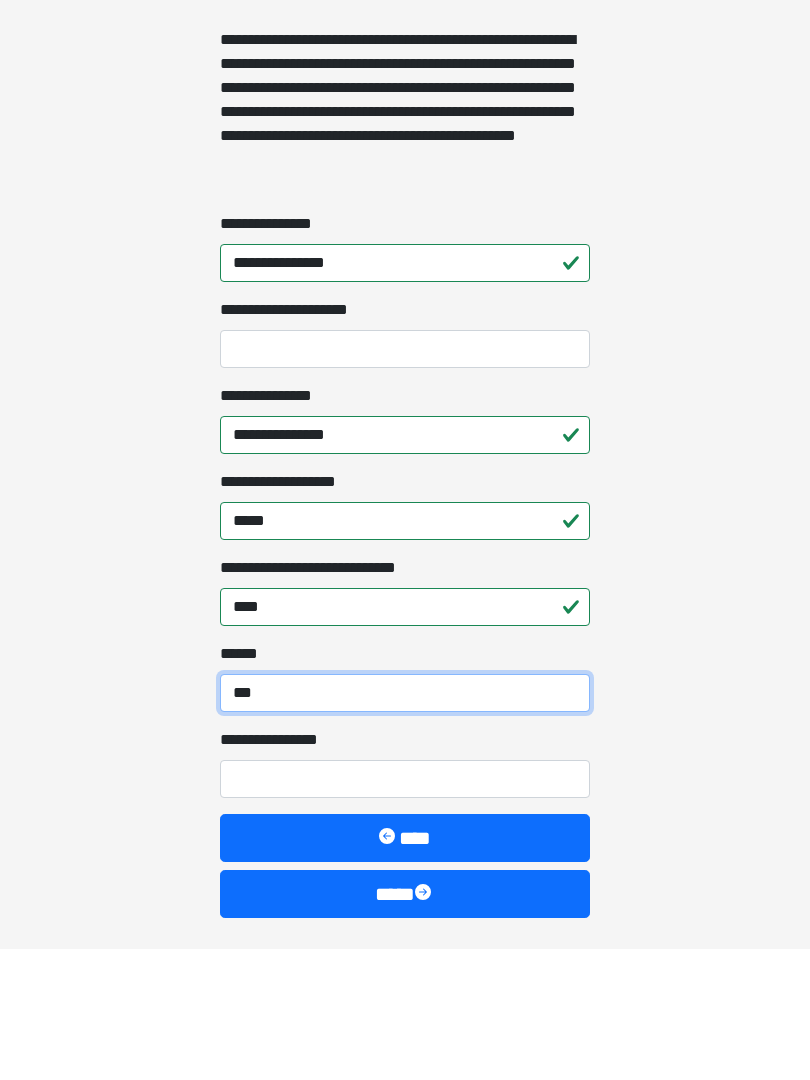 scroll, scrollTop: 1414, scrollLeft: 0, axis: vertical 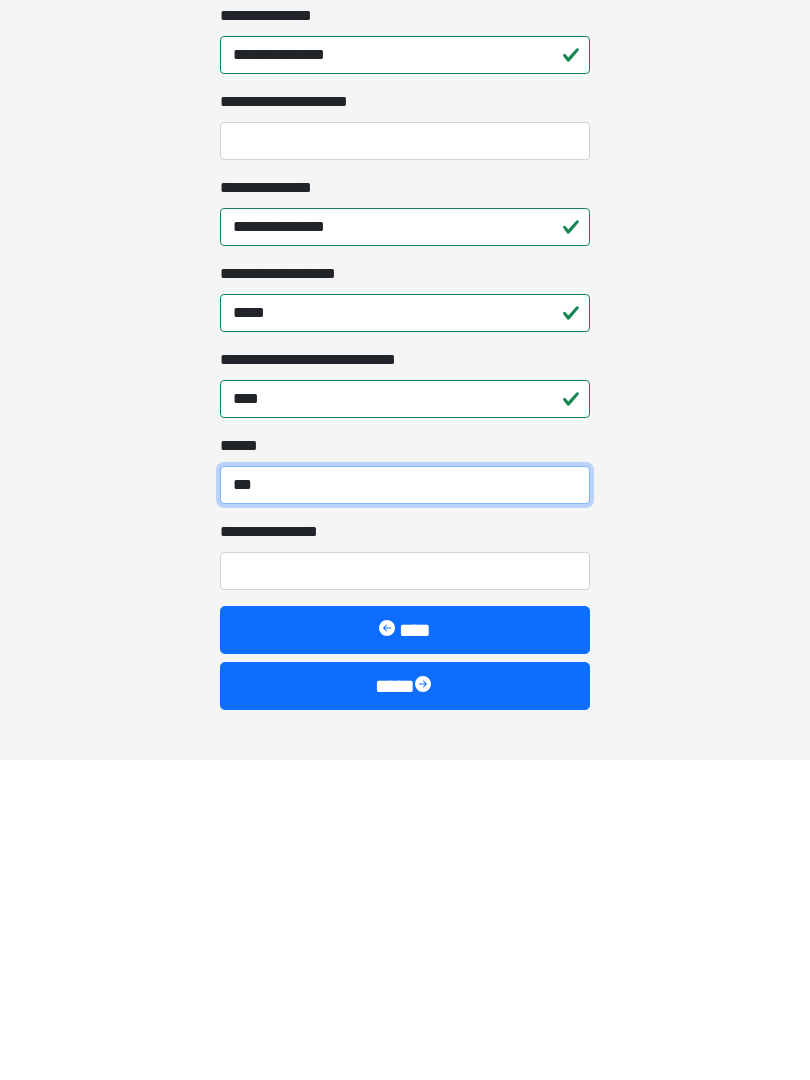 type on "***" 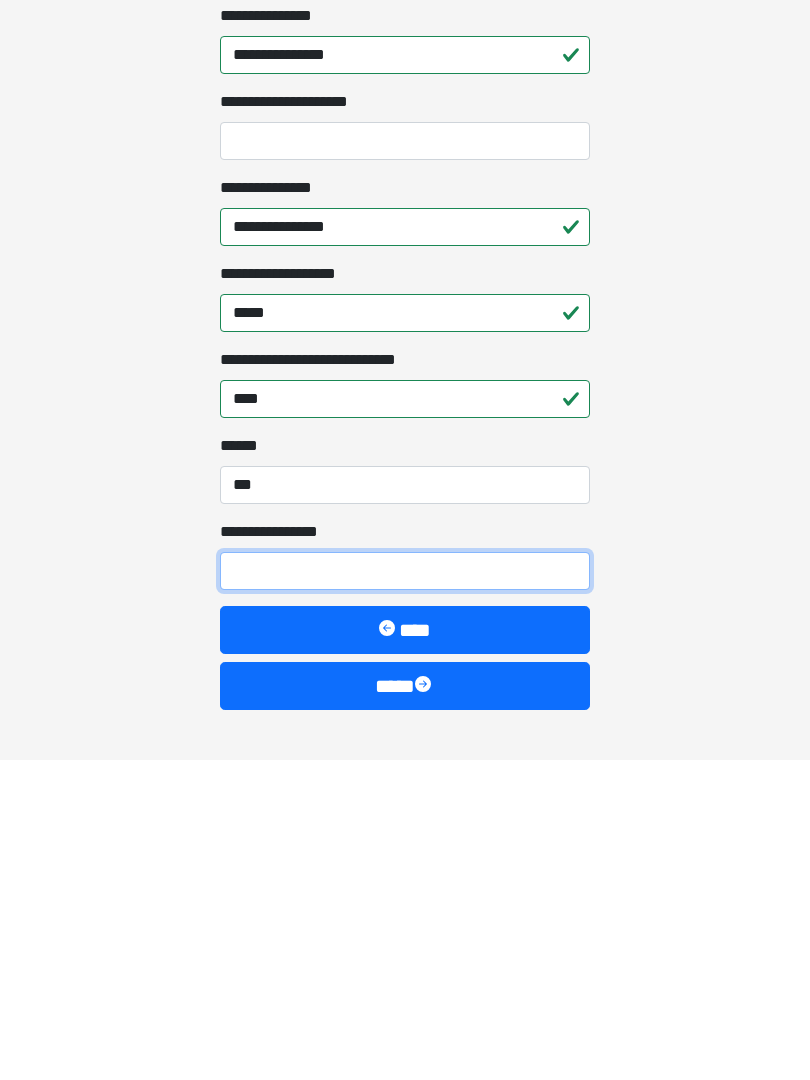 click on "**********" at bounding box center [405, 891] 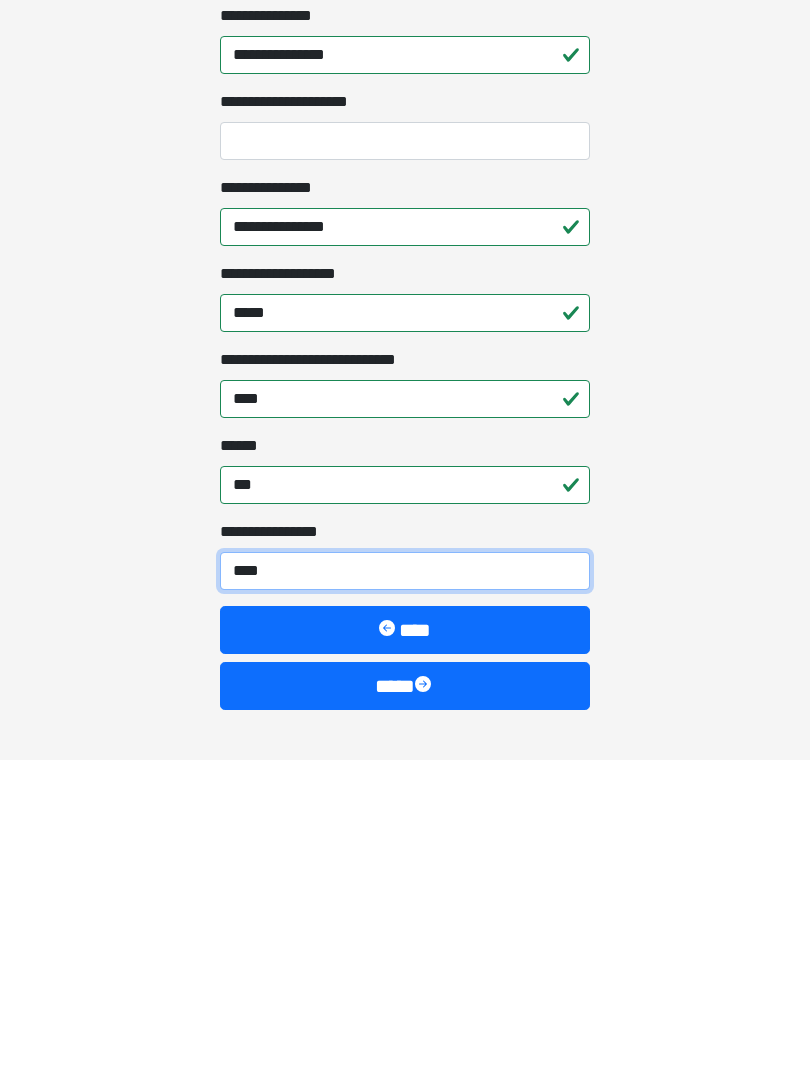 type on "*****" 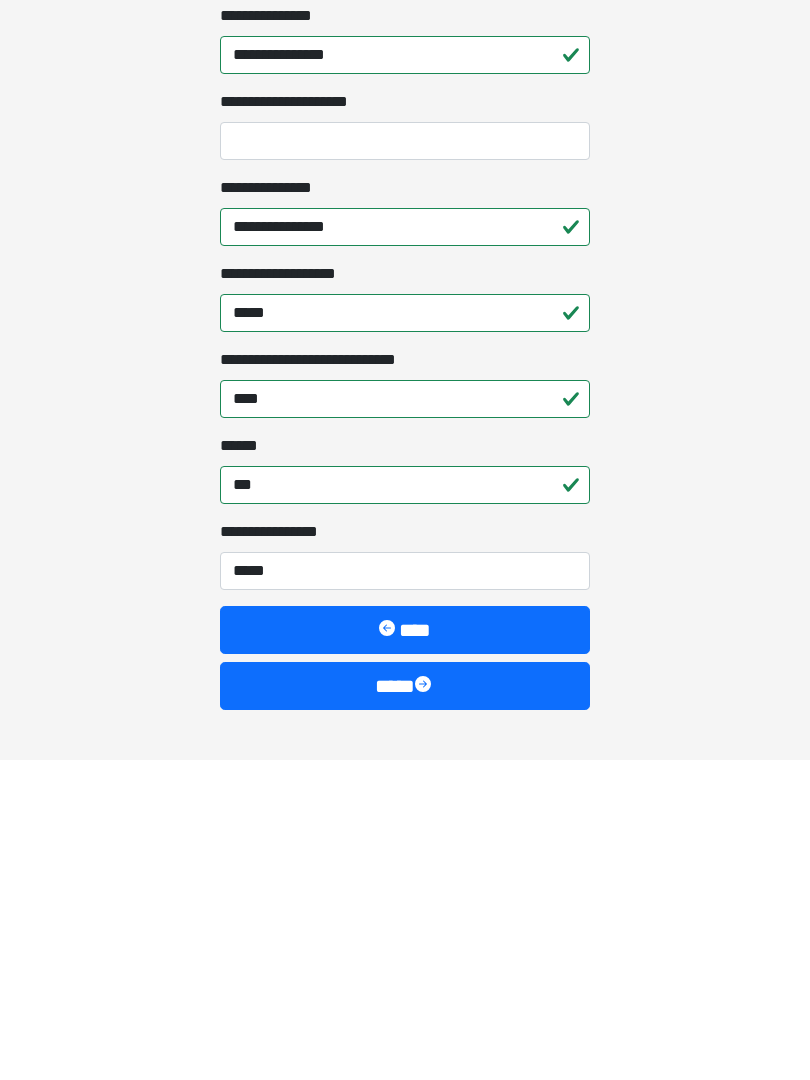 click on "****" at bounding box center (405, 1006) 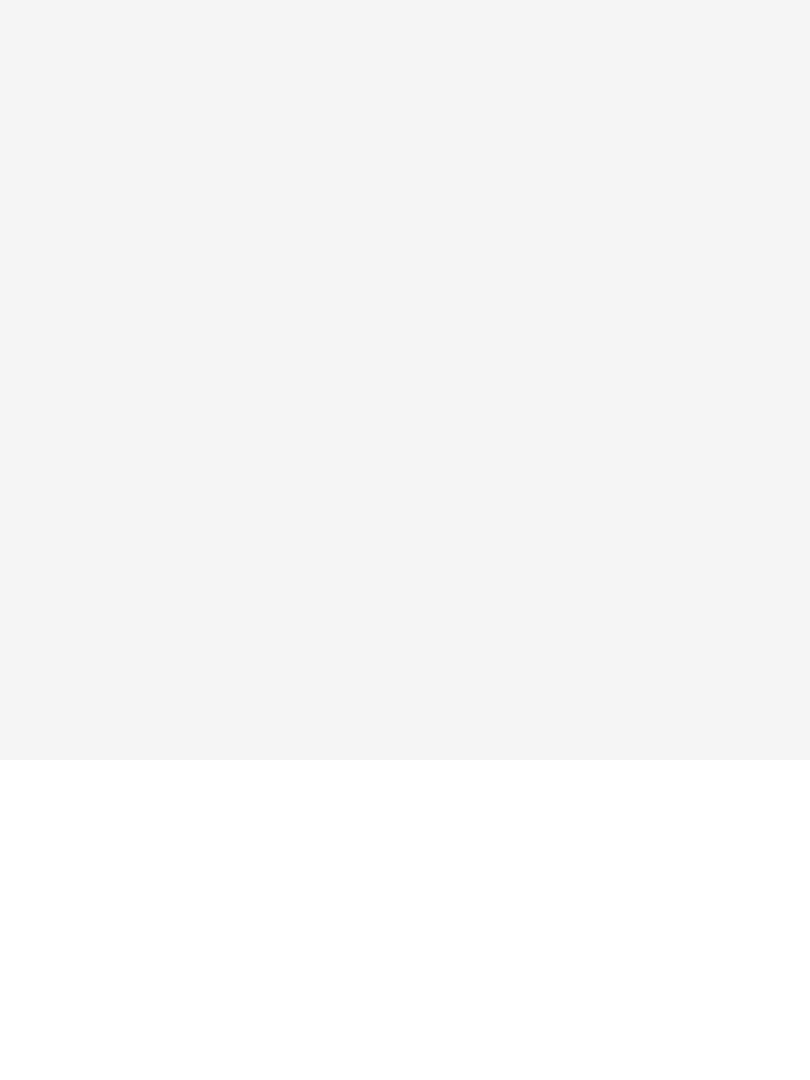 scroll, scrollTop: 0, scrollLeft: 0, axis: both 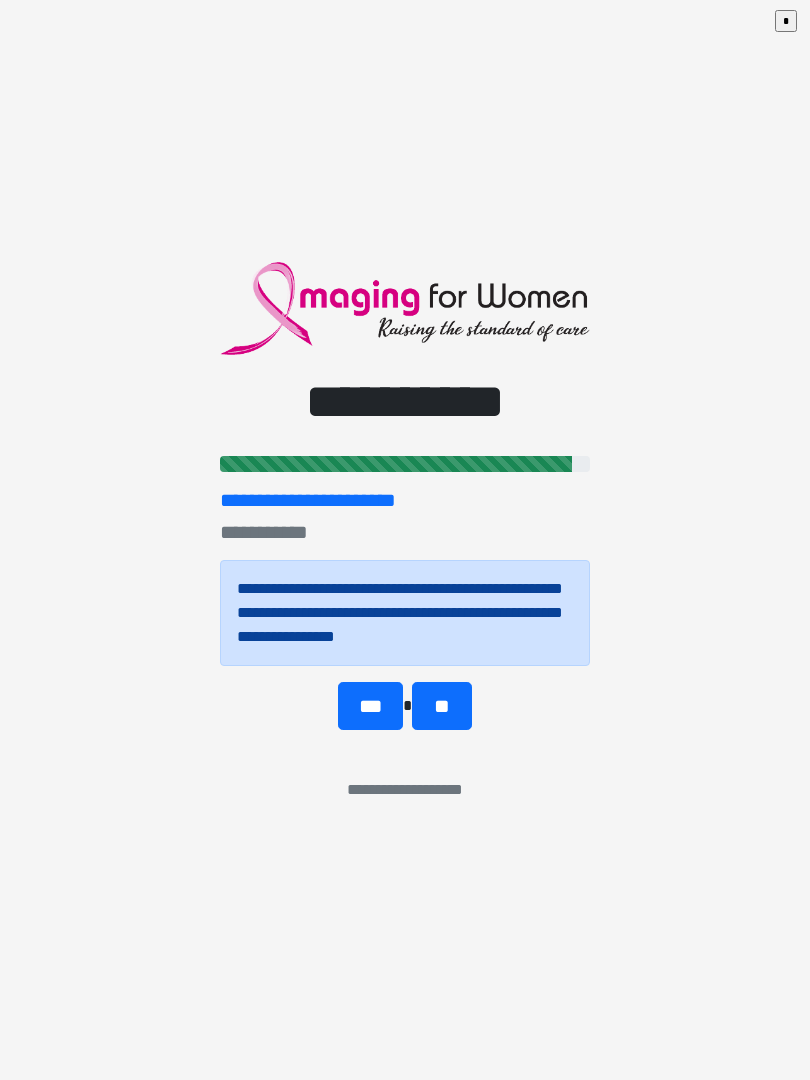 click on "***" at bounding box center (370, 706) 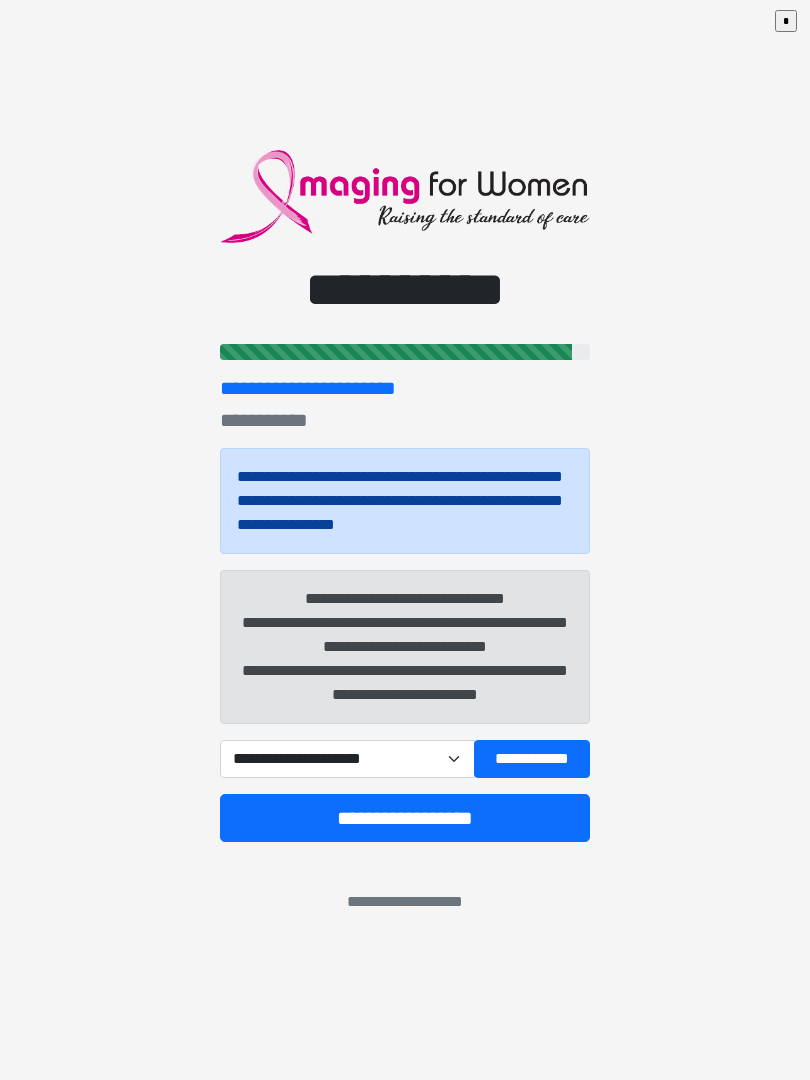 click on "**********" at bounding box center (347, 759) 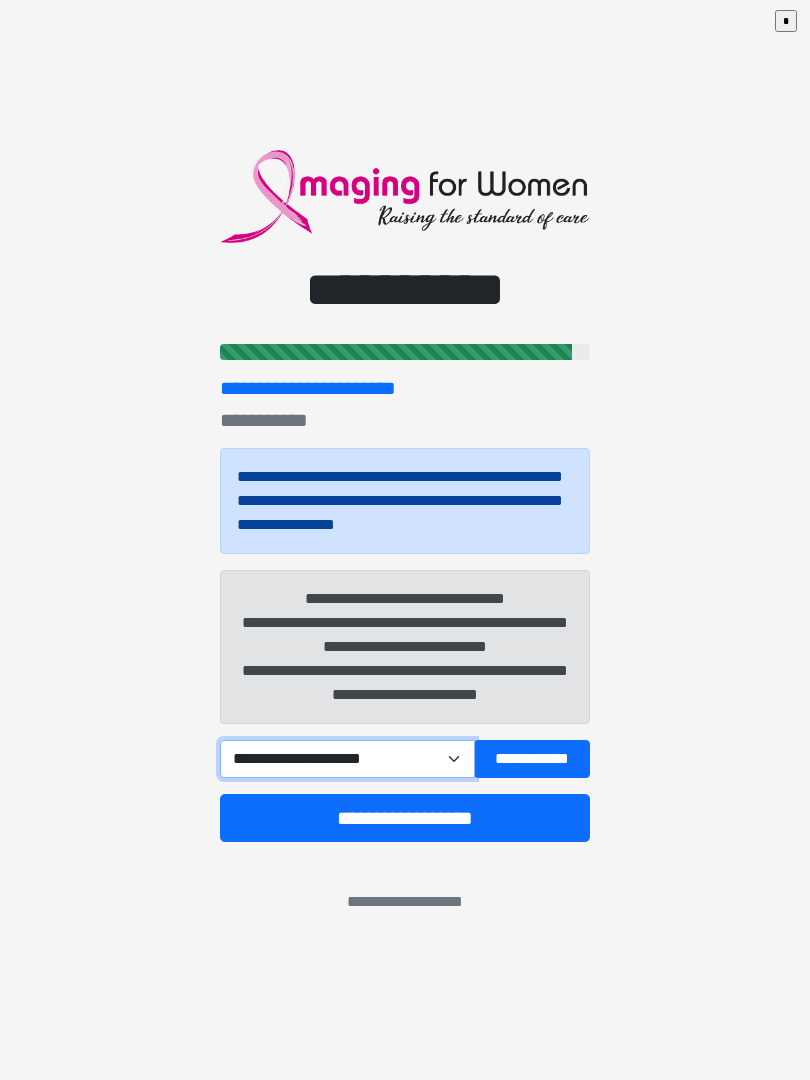 select on "******" 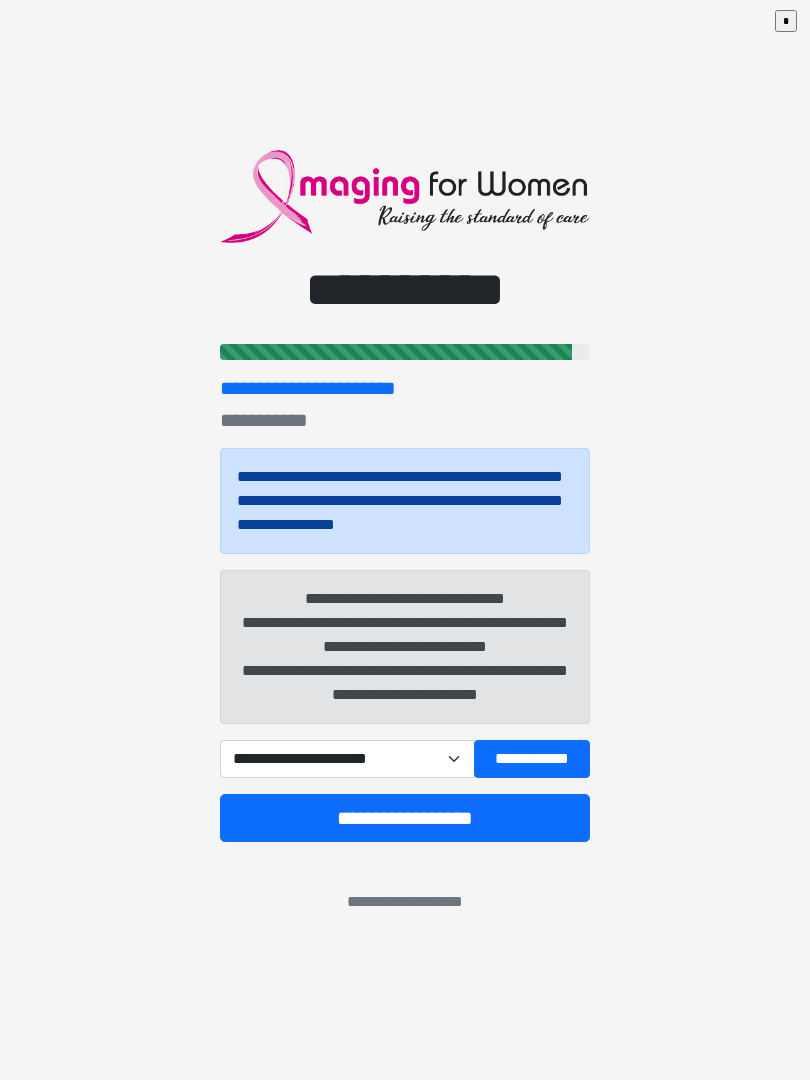 click on "**********" at bounding box center [405, 818] 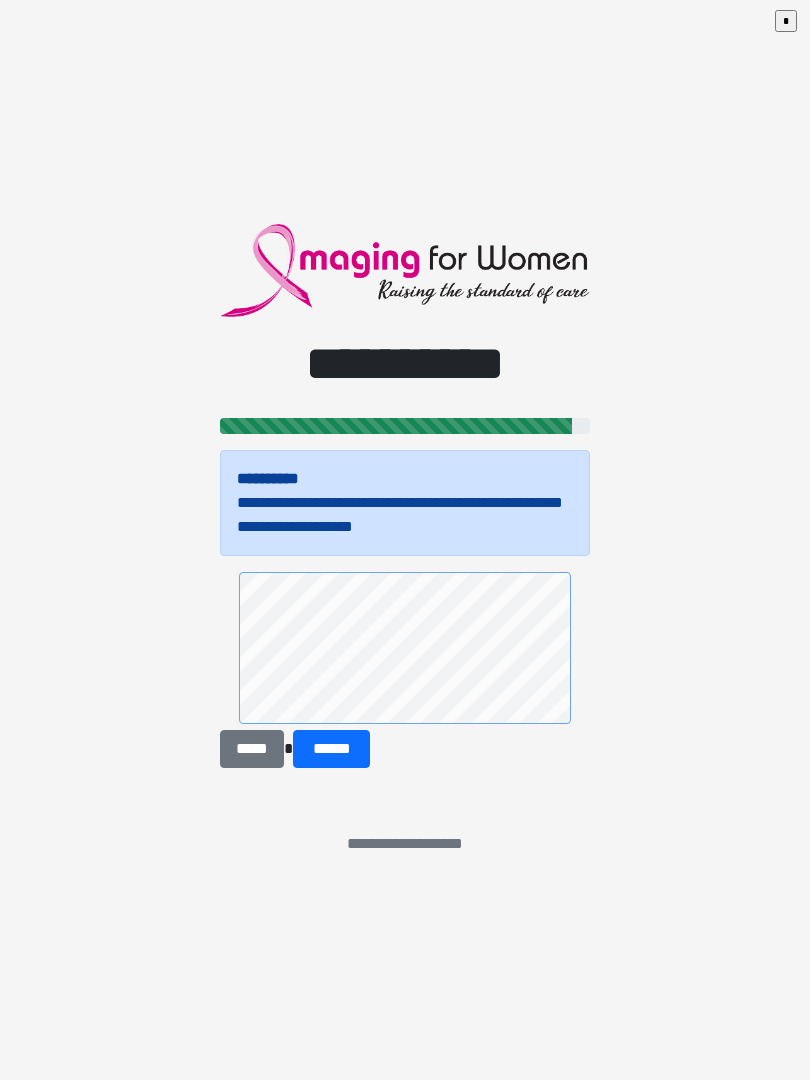 click on "******" at bounding box center [331, 749] 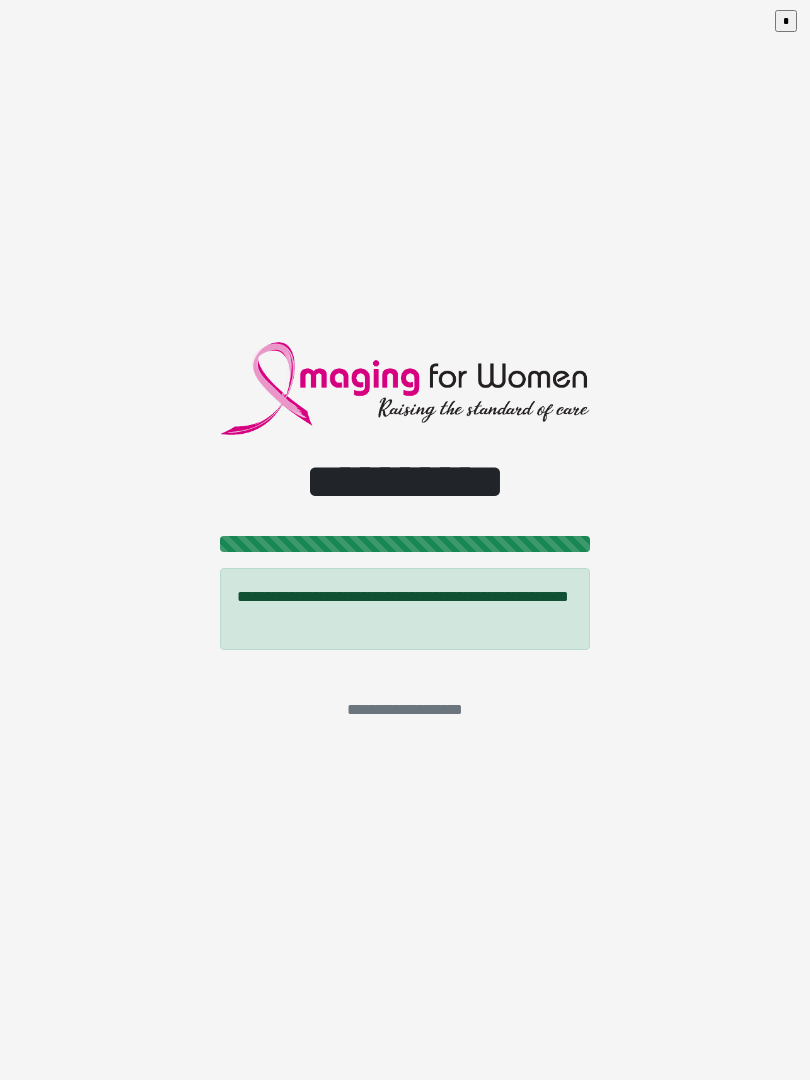 click on "*" at bounding box center [786, 21] 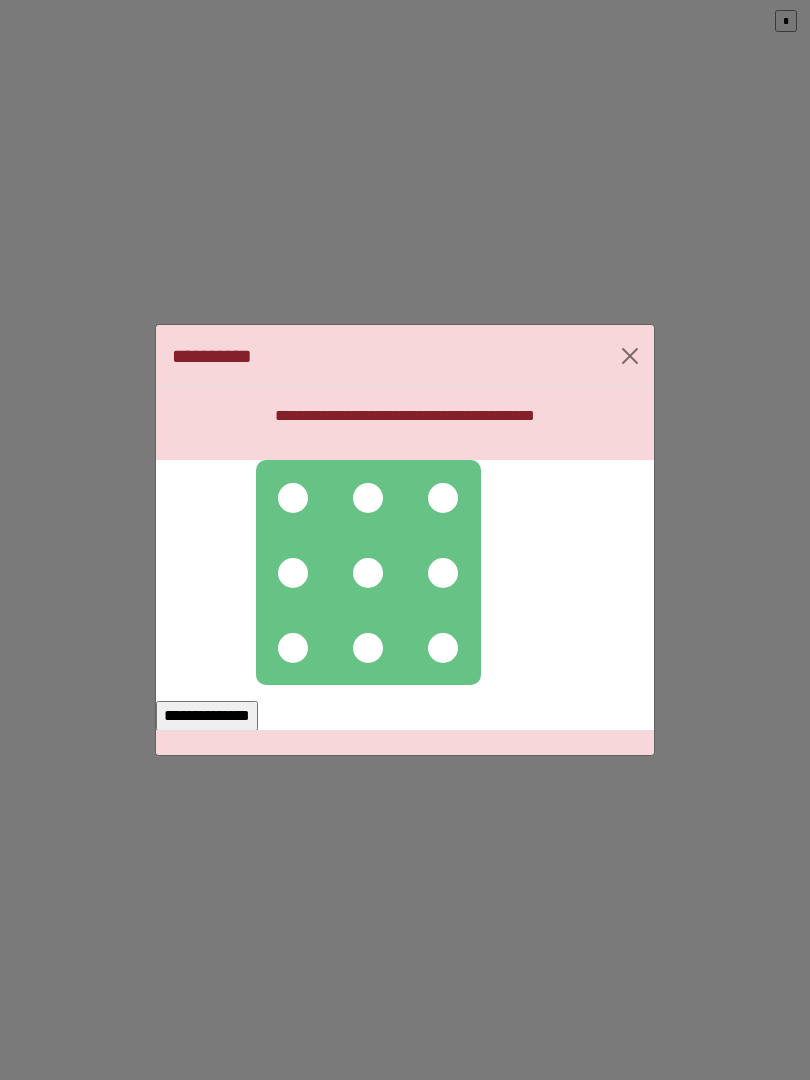 click at bounding box center [293, 498] 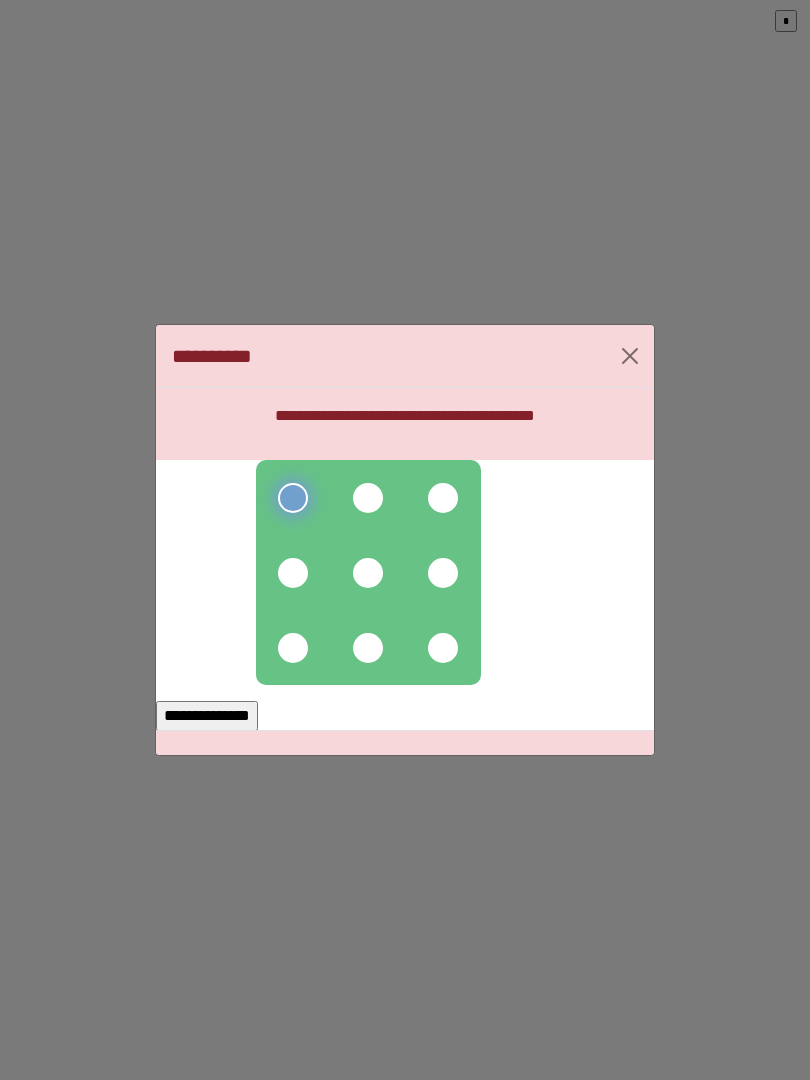 click at bounding box center (368, 572) 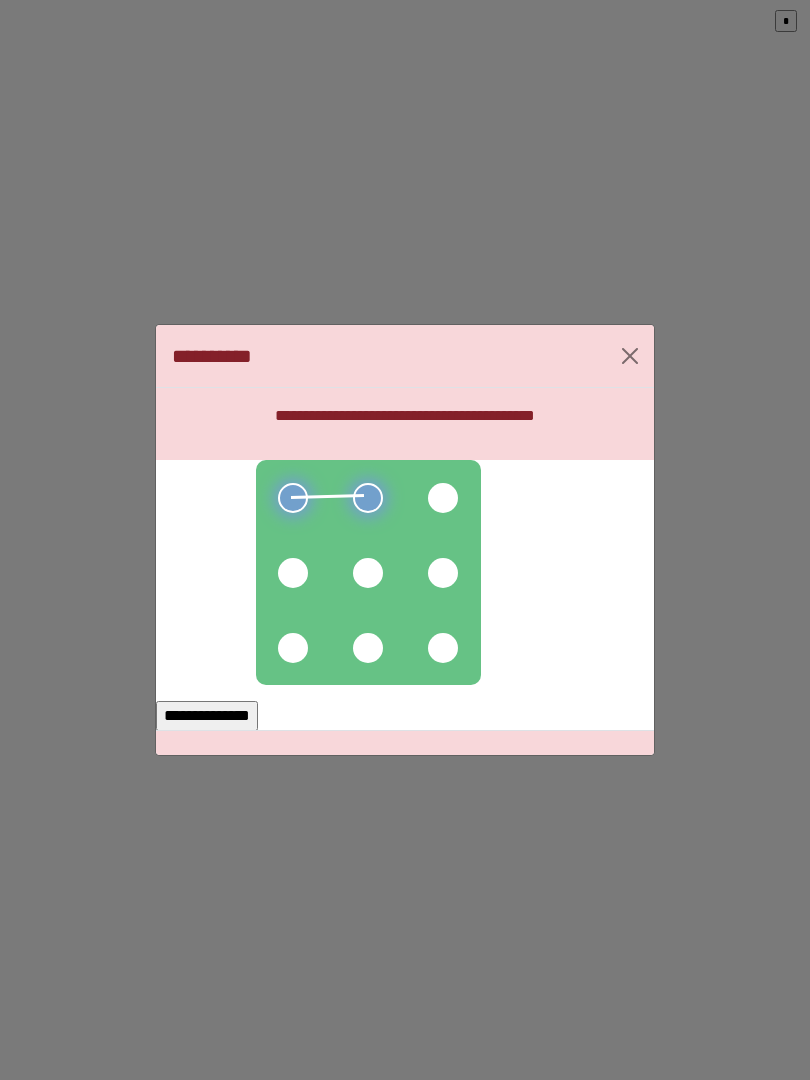 click at bounding box center [293, 648] 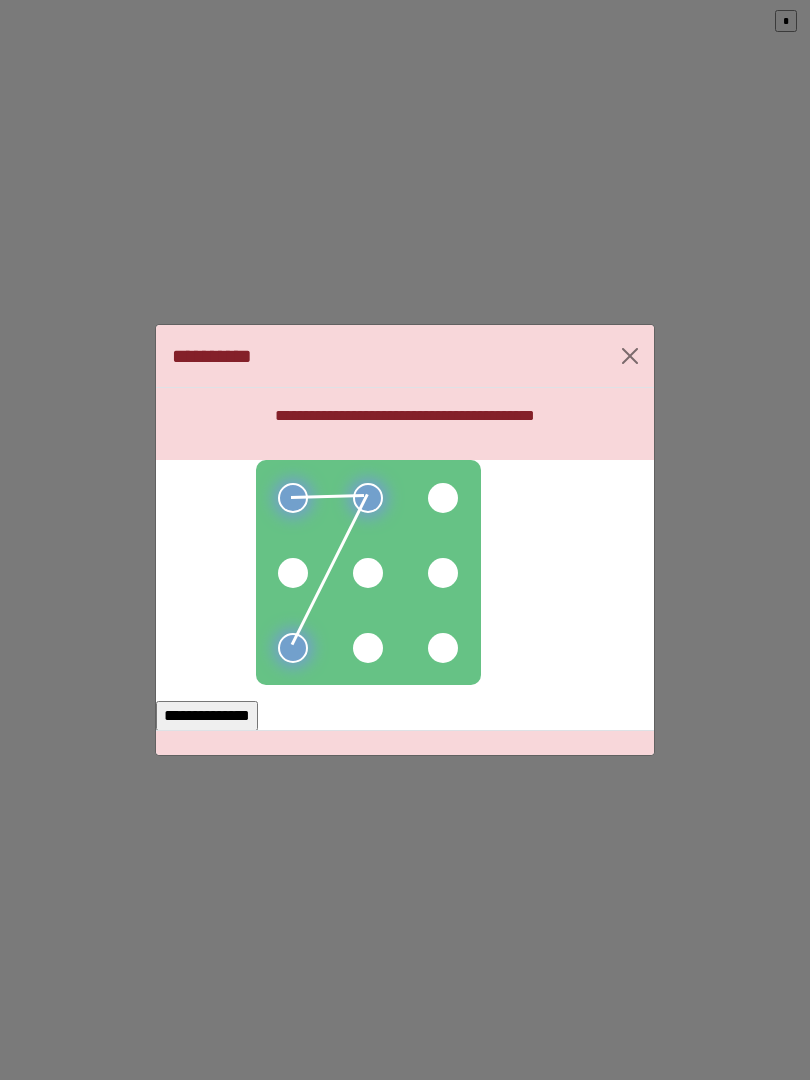 click at bounding box center [293, 573] 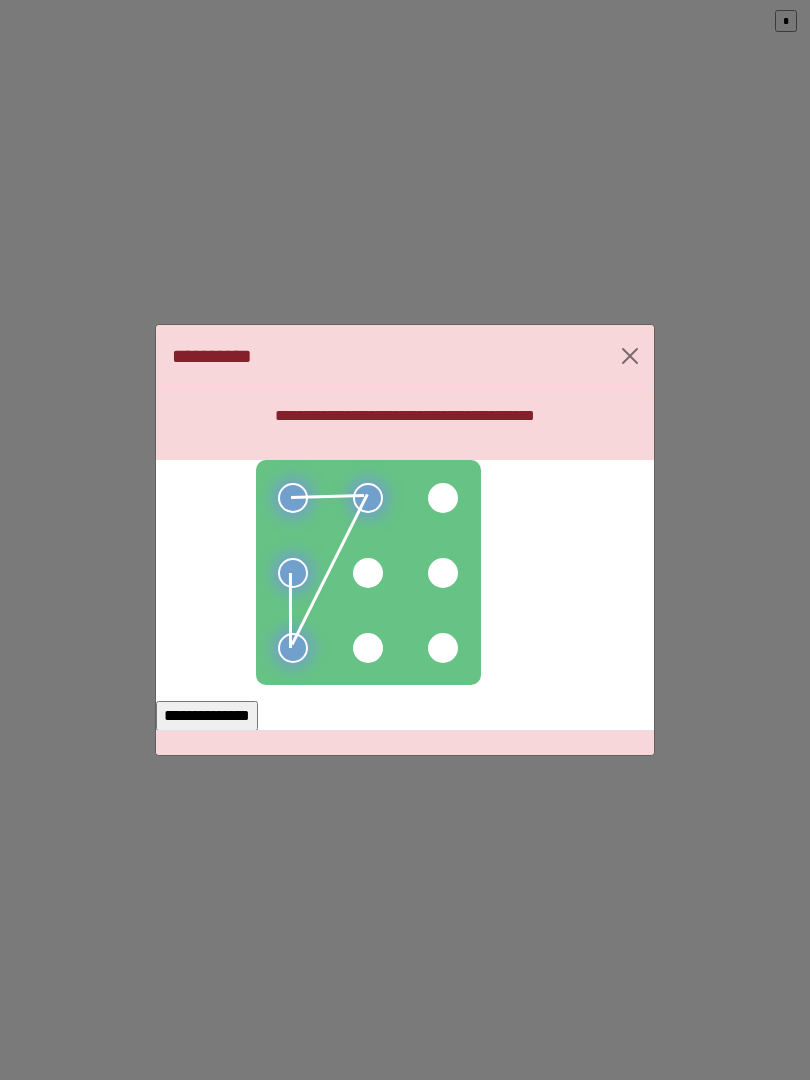 click at bounding box center [368, 573] 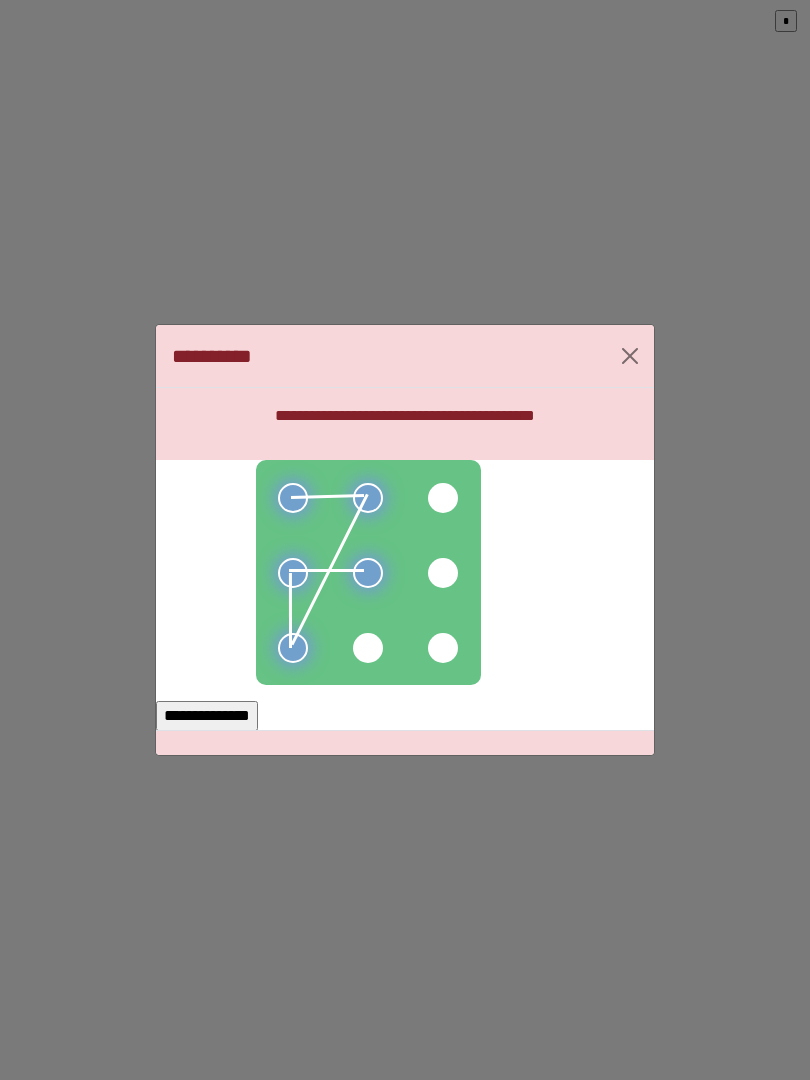 click on "**********" at bounding box center (207, 716) 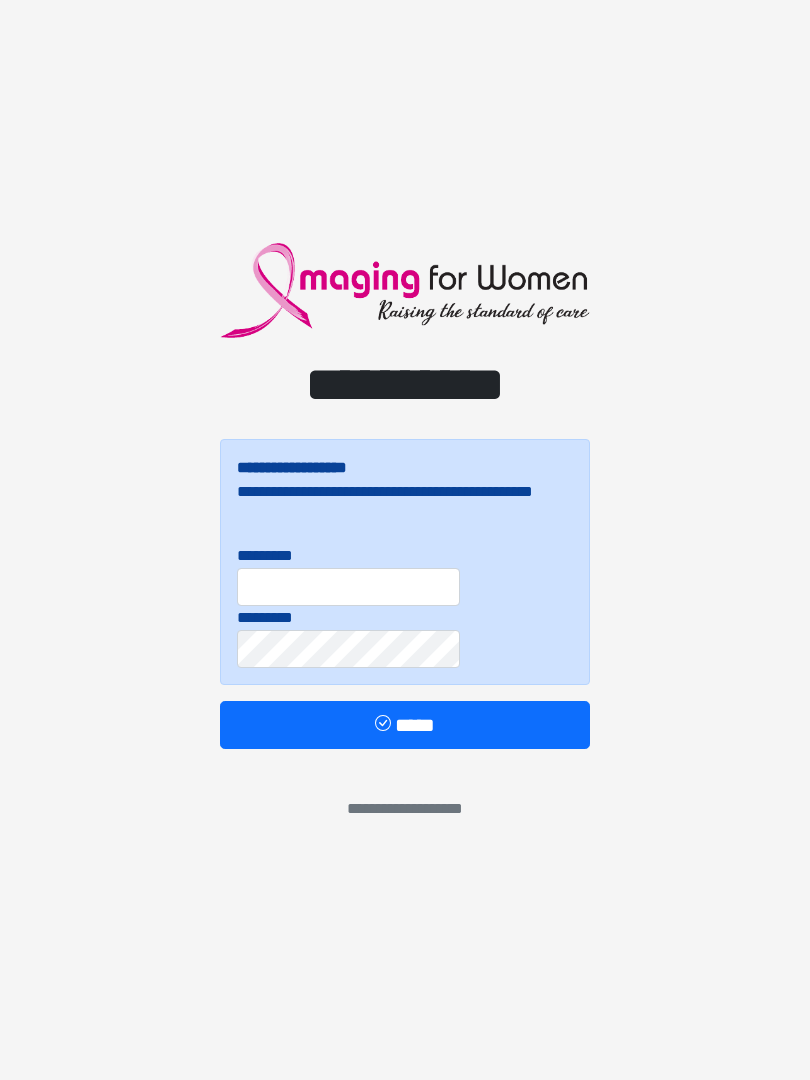 scroll, scrollTop: 0, scrollLeft: 0, axis: both 